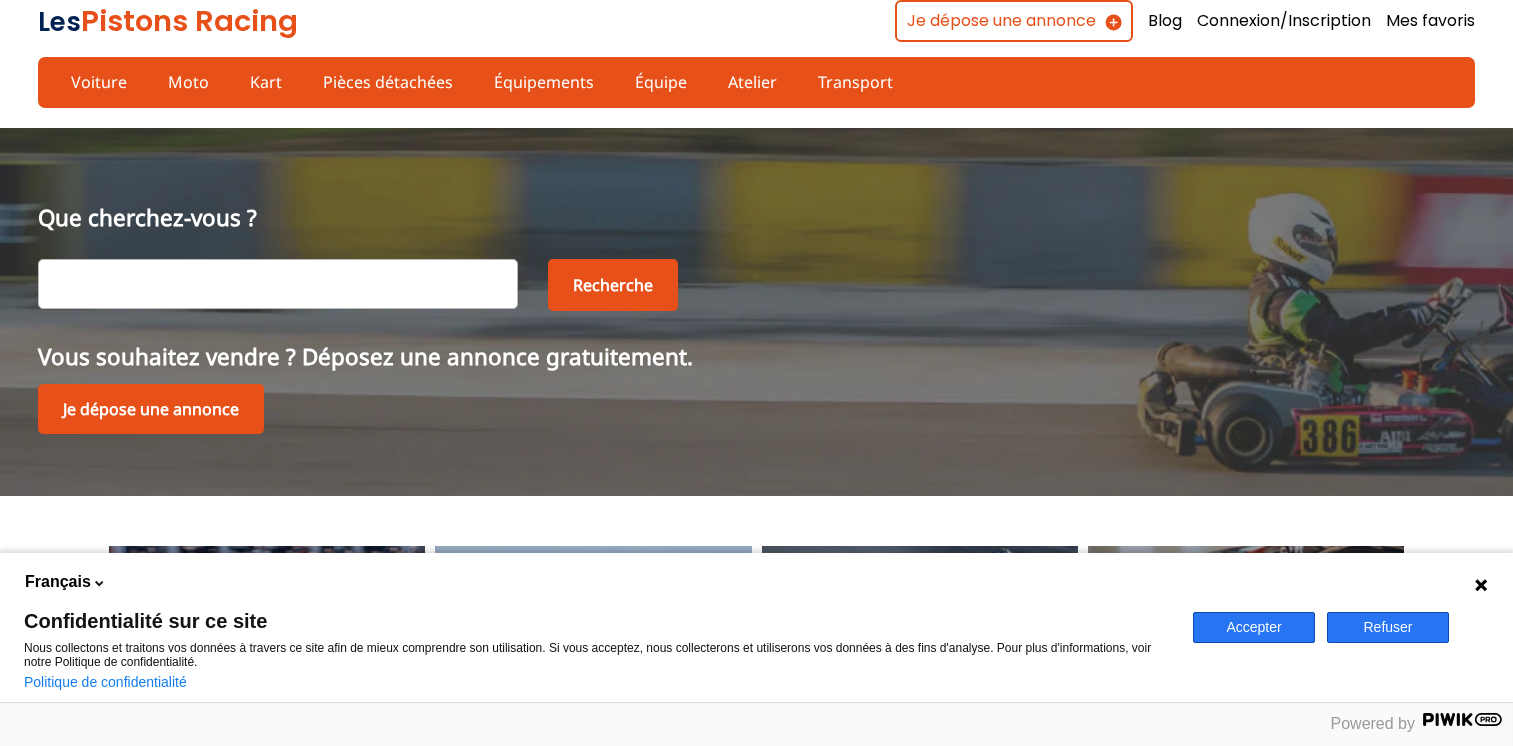 scroll, scrollTop: 0, scrollLeft: 0, axis: both 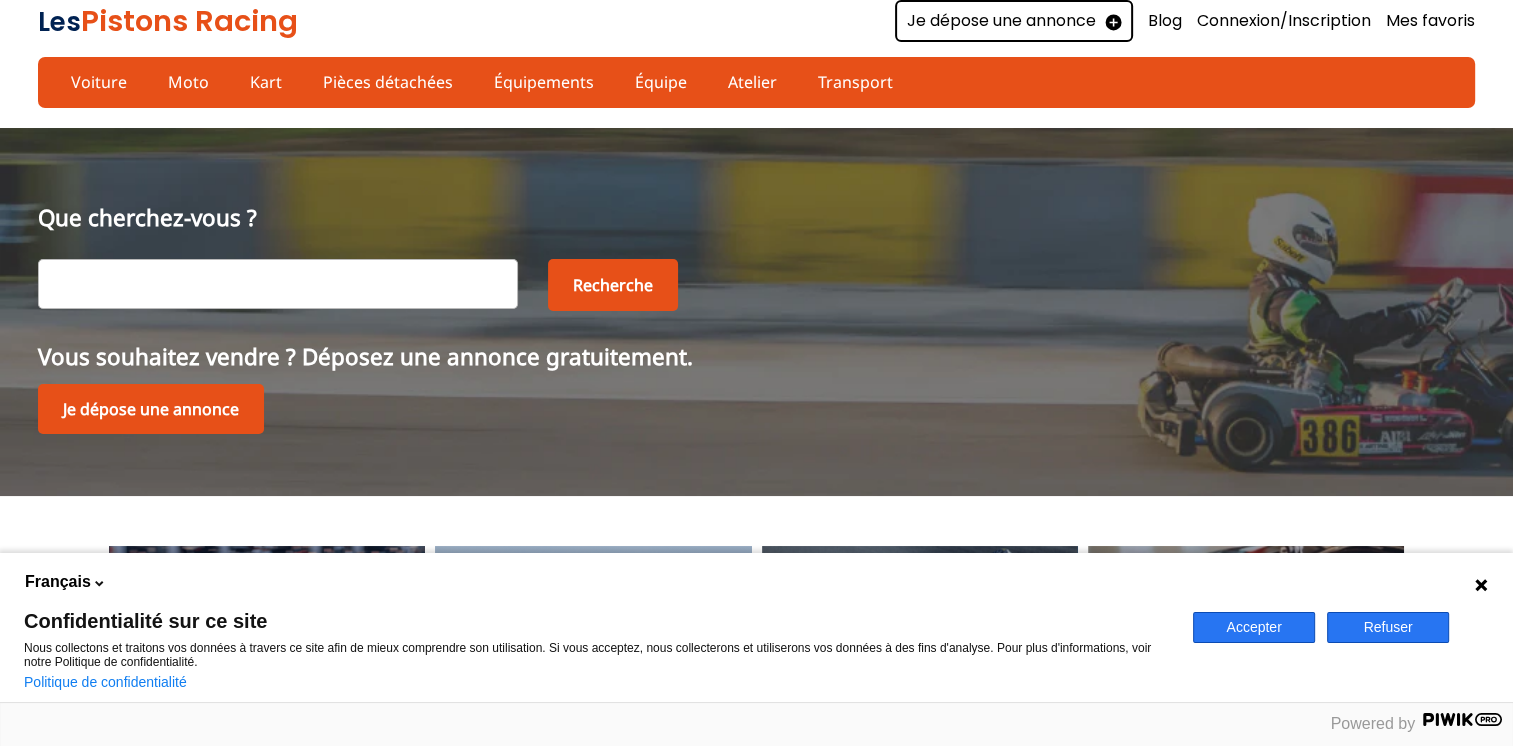 click on "Je dépose une annonce" at bounding box center (1014, 21) 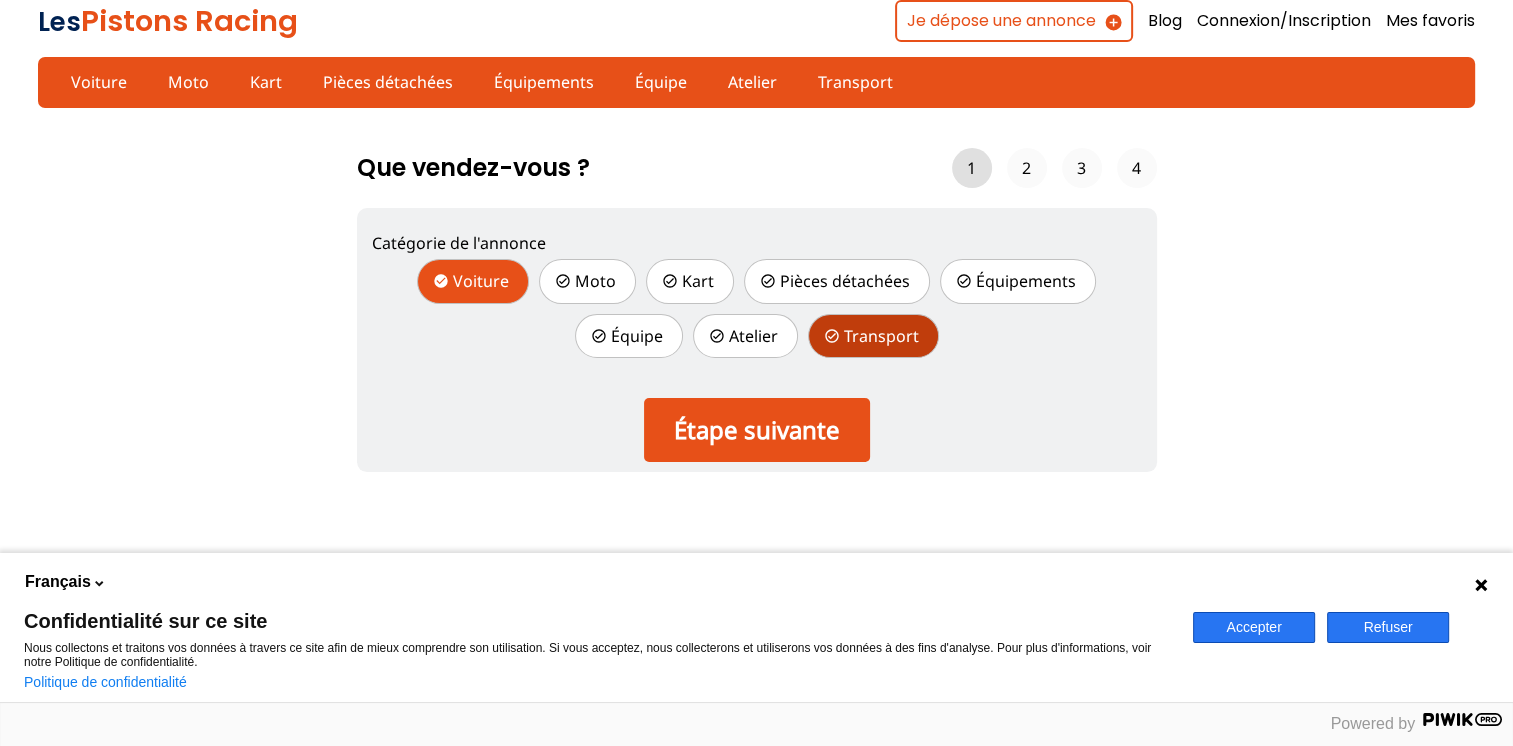 click on "Transport" at bounding box center (873, 336) 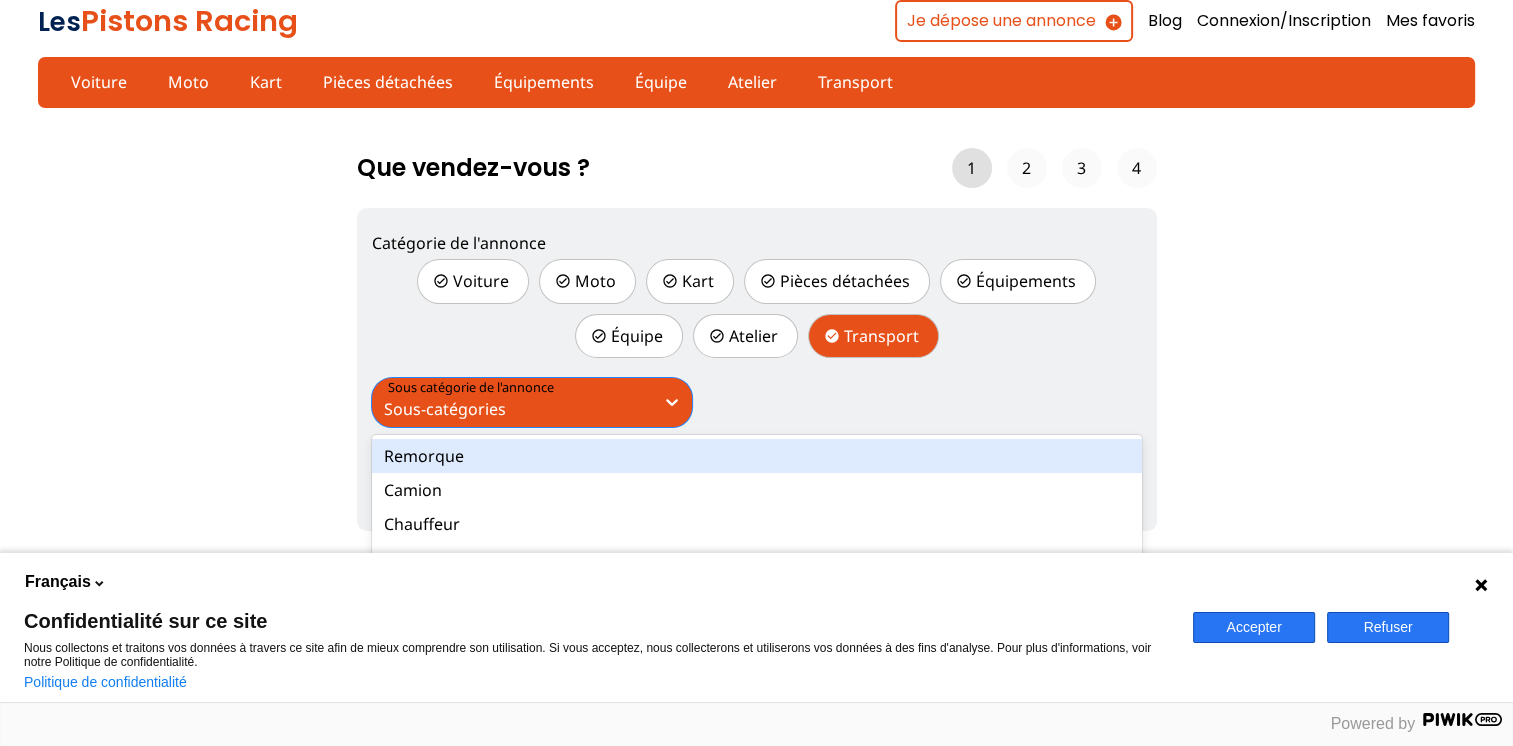 click on "Sous-catégories" at bounding box center [514, 402] 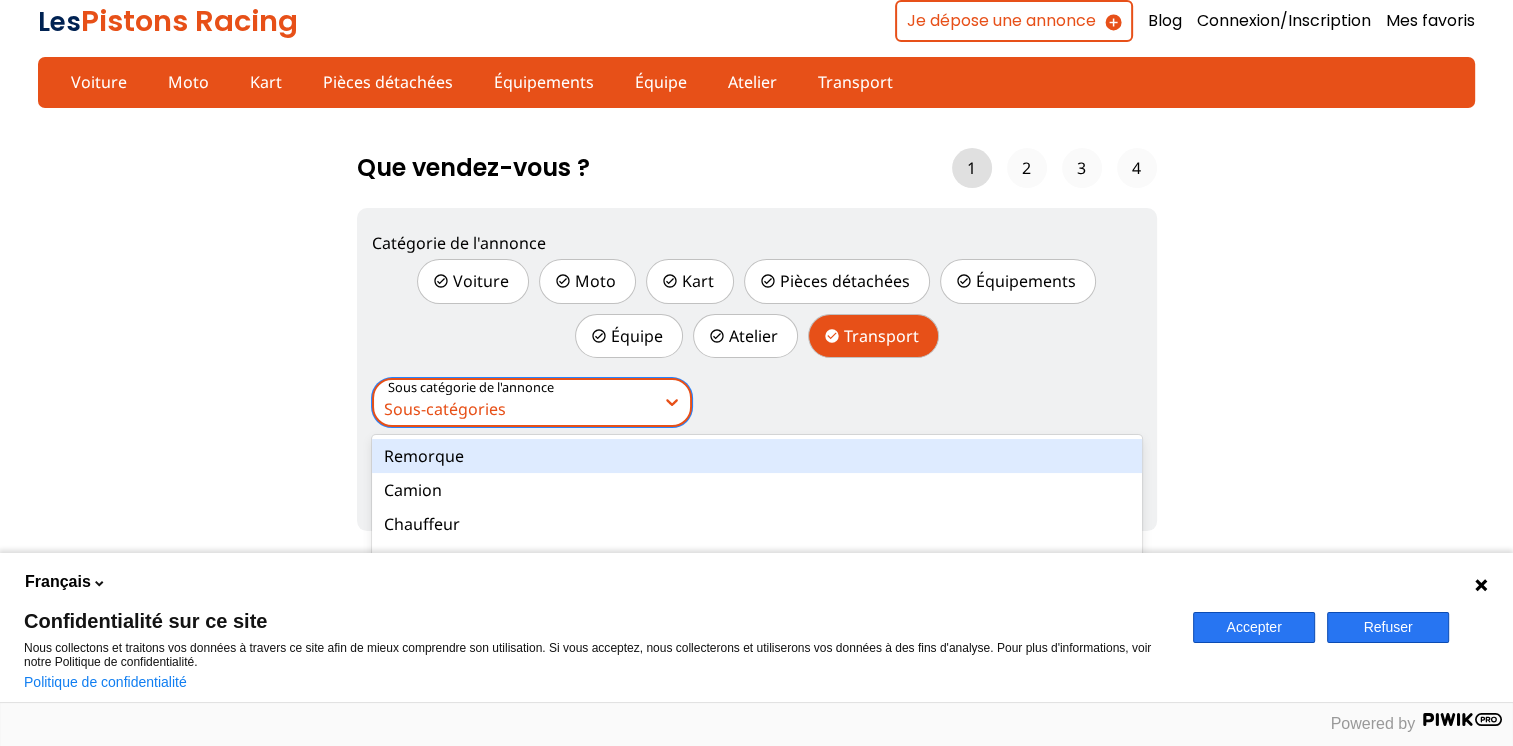 click on "Remorque" at bounding box center (757, 456) 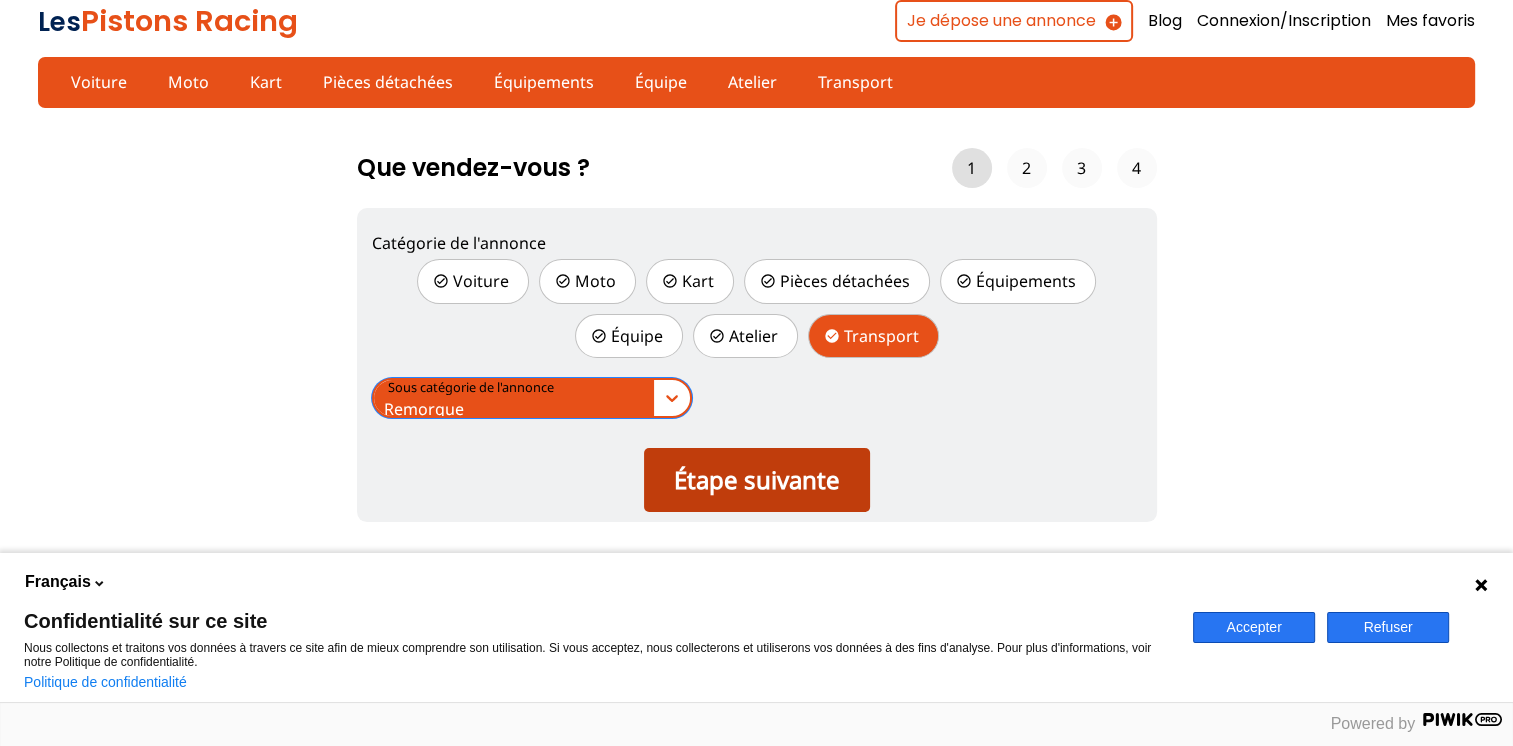 click on "Étape suivante" at bounding box center (757, 480) 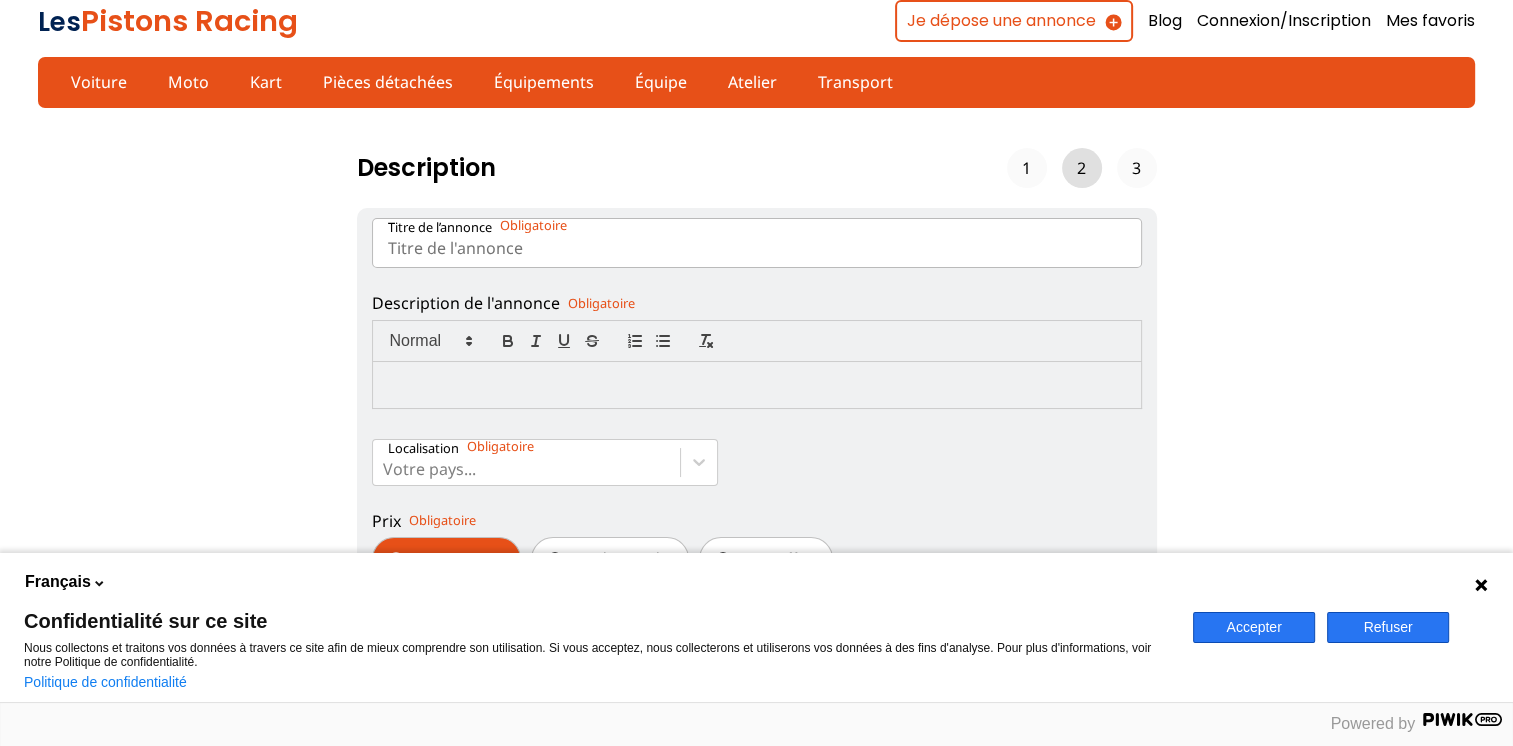 scroll, scrollTop: 100, scrollLeft: 0, axis: vertical 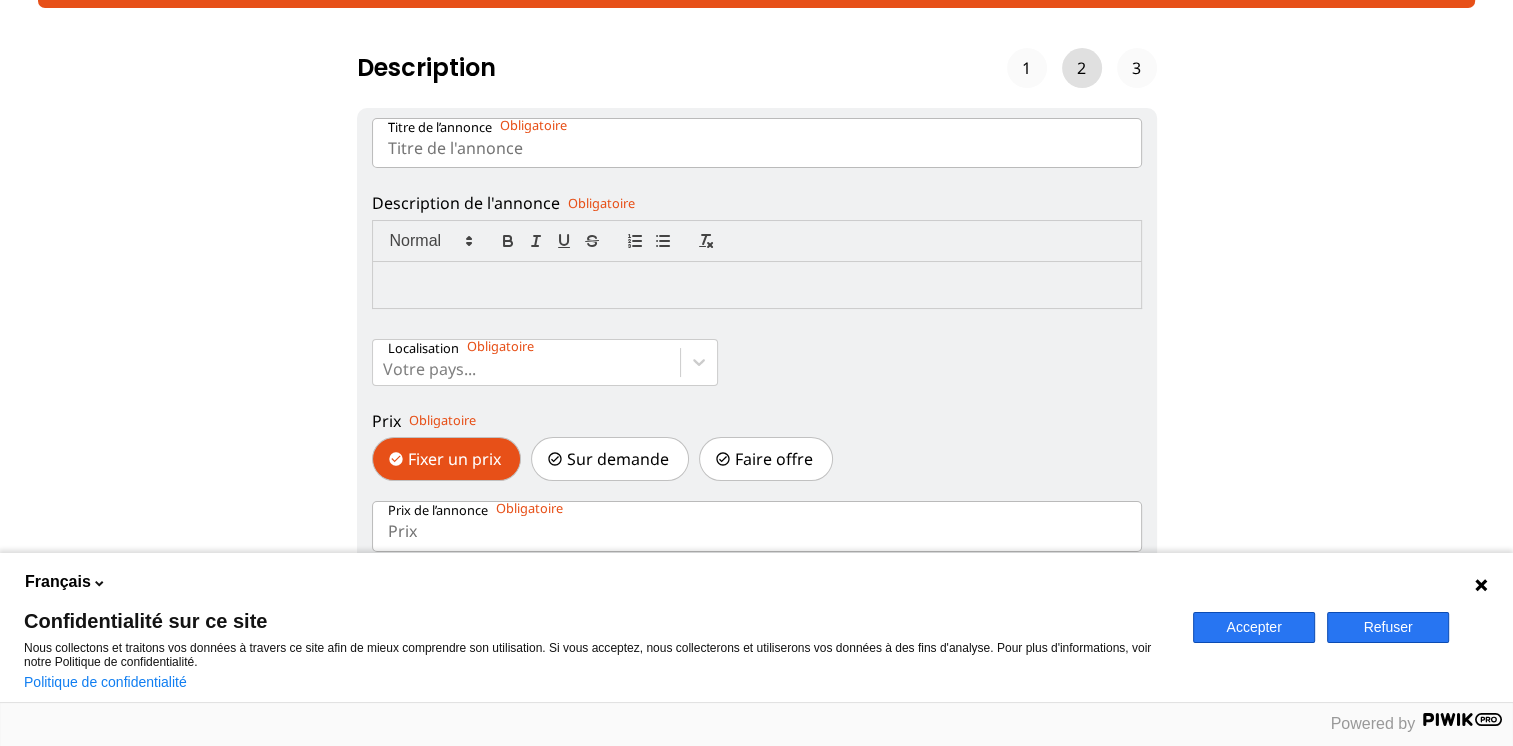 click on "Titre de l’annonce" at bounding box center (757, 143) 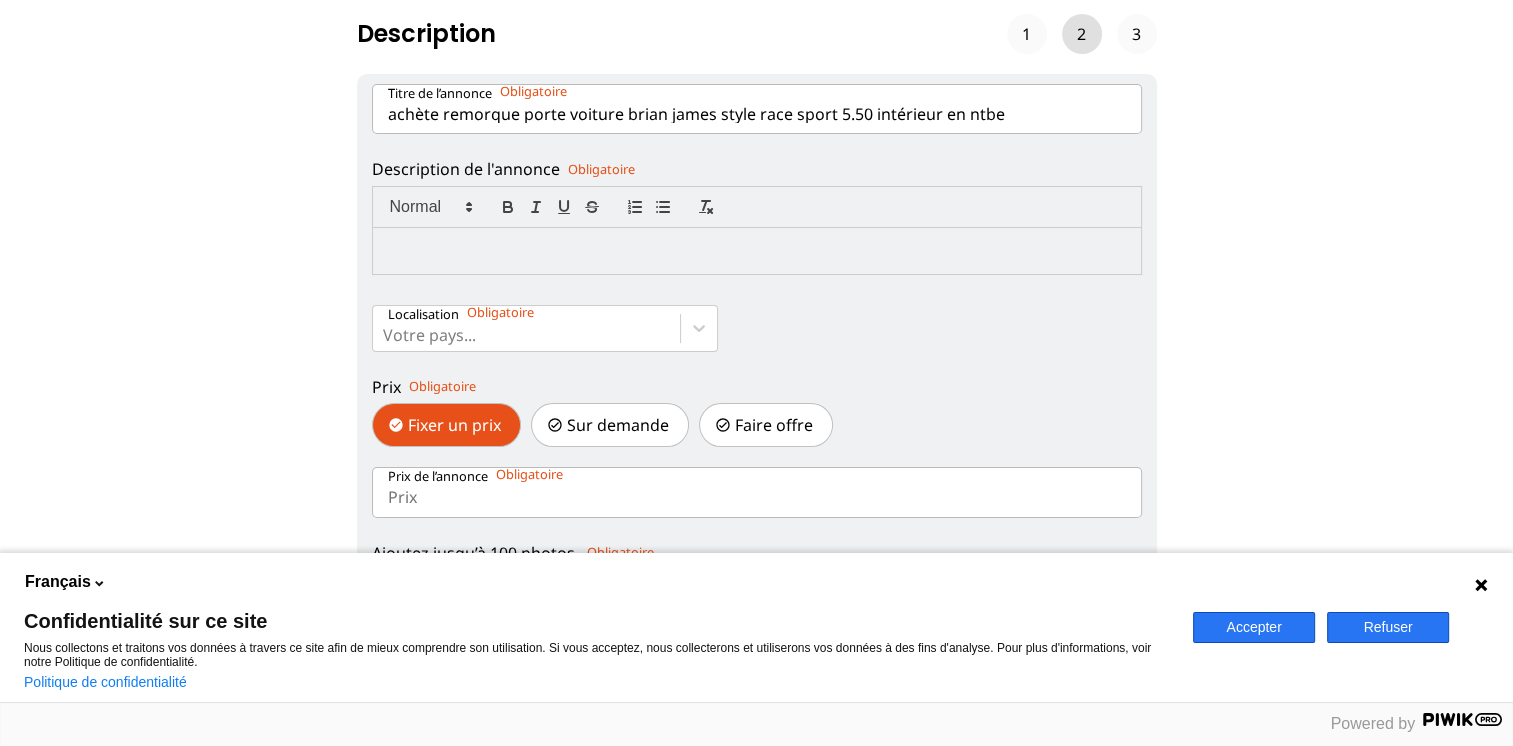 scroll, scrollTop: 100, scrollLeft: 0, axis: vertical 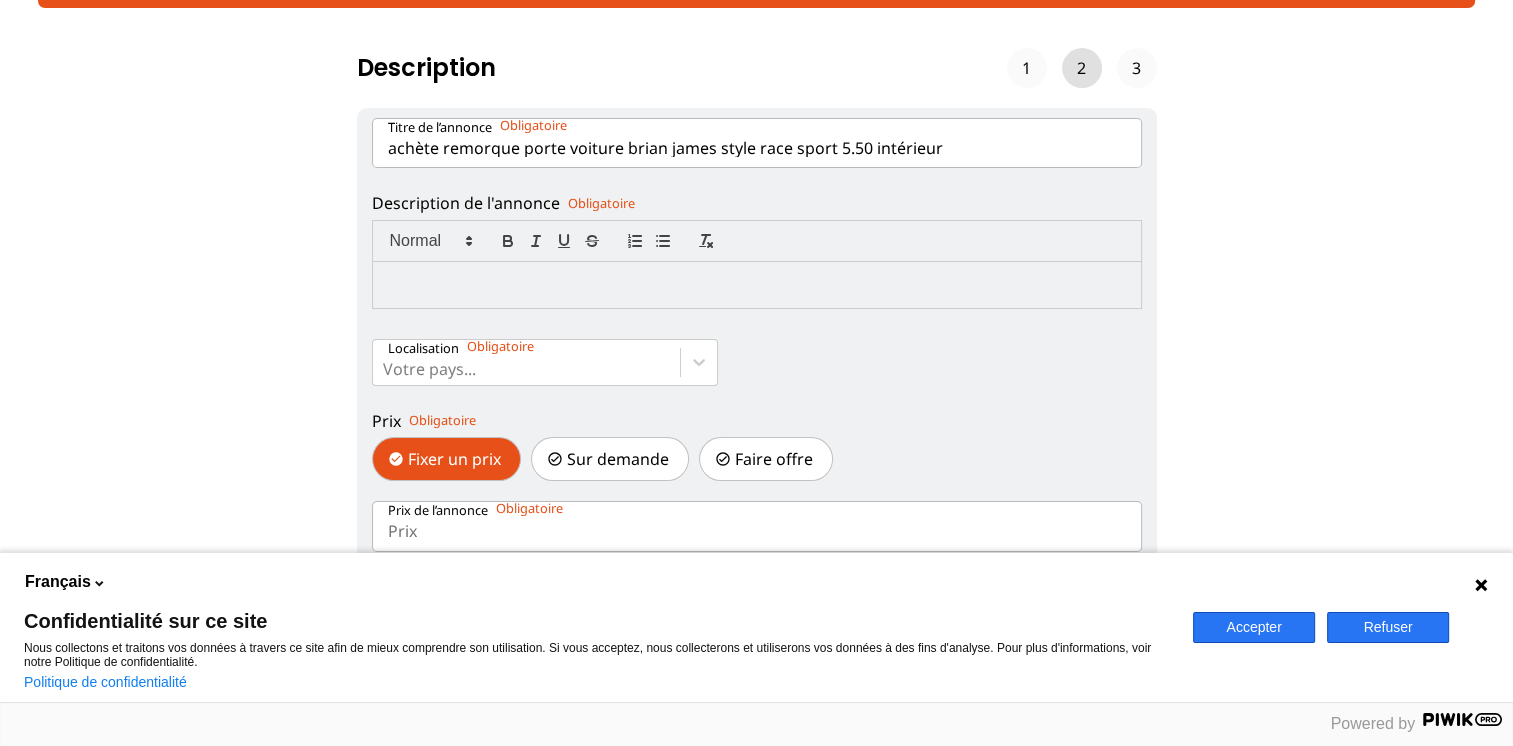 type on "achète remorque porte voiture brian james style race sport 5.50 intérieur" 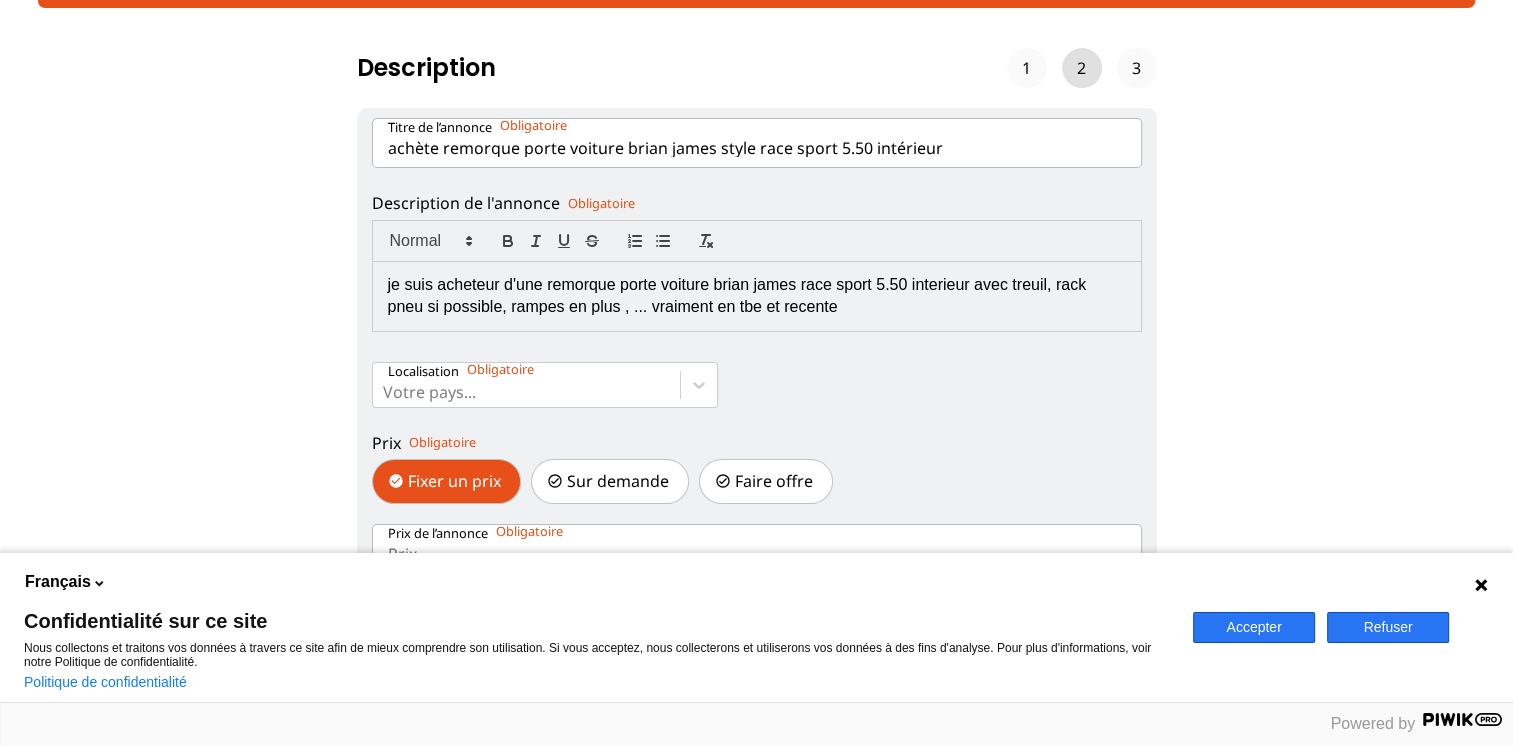 click on "je suis acheteur d'une remorque porte voiture brian james race sport 5.50 interieur avec treuil, rack pneu si possible, rampes en plus , ... vraiment en tbe et recente" at bounding box center [757, 296] 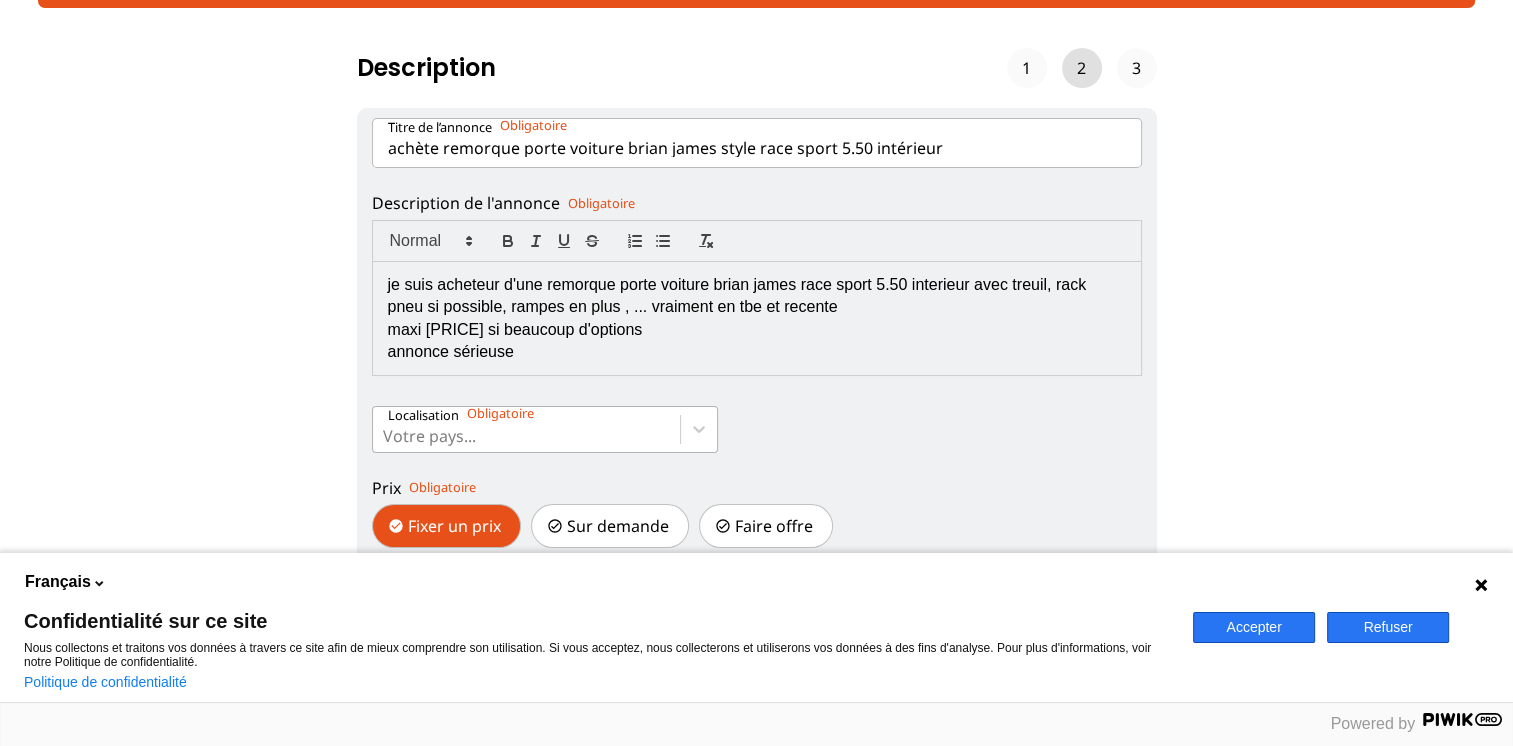 click on "Votre pays..." at bounding box center (527, 429) 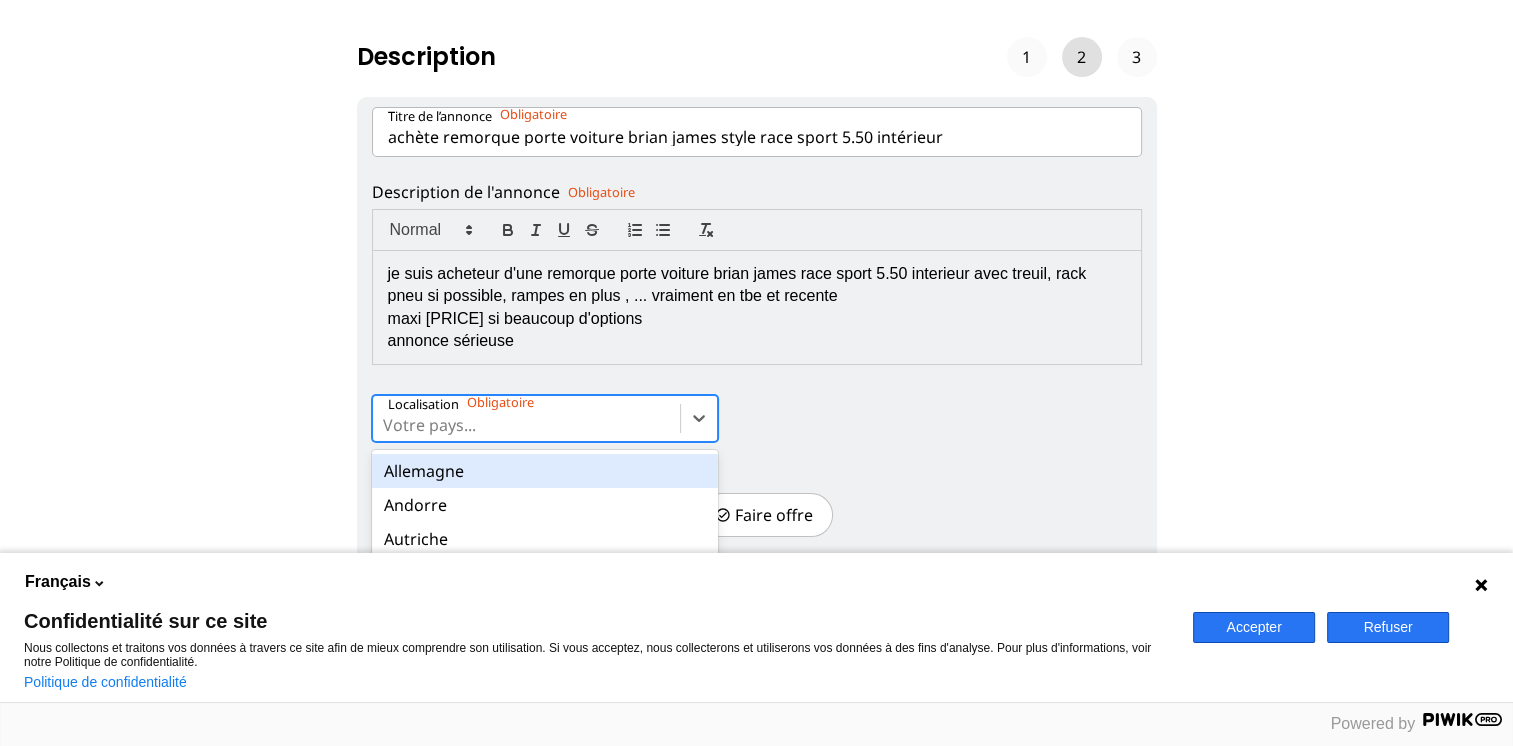 scroll, scrollTop: 120, scrollLeft: 0, axis: vertical 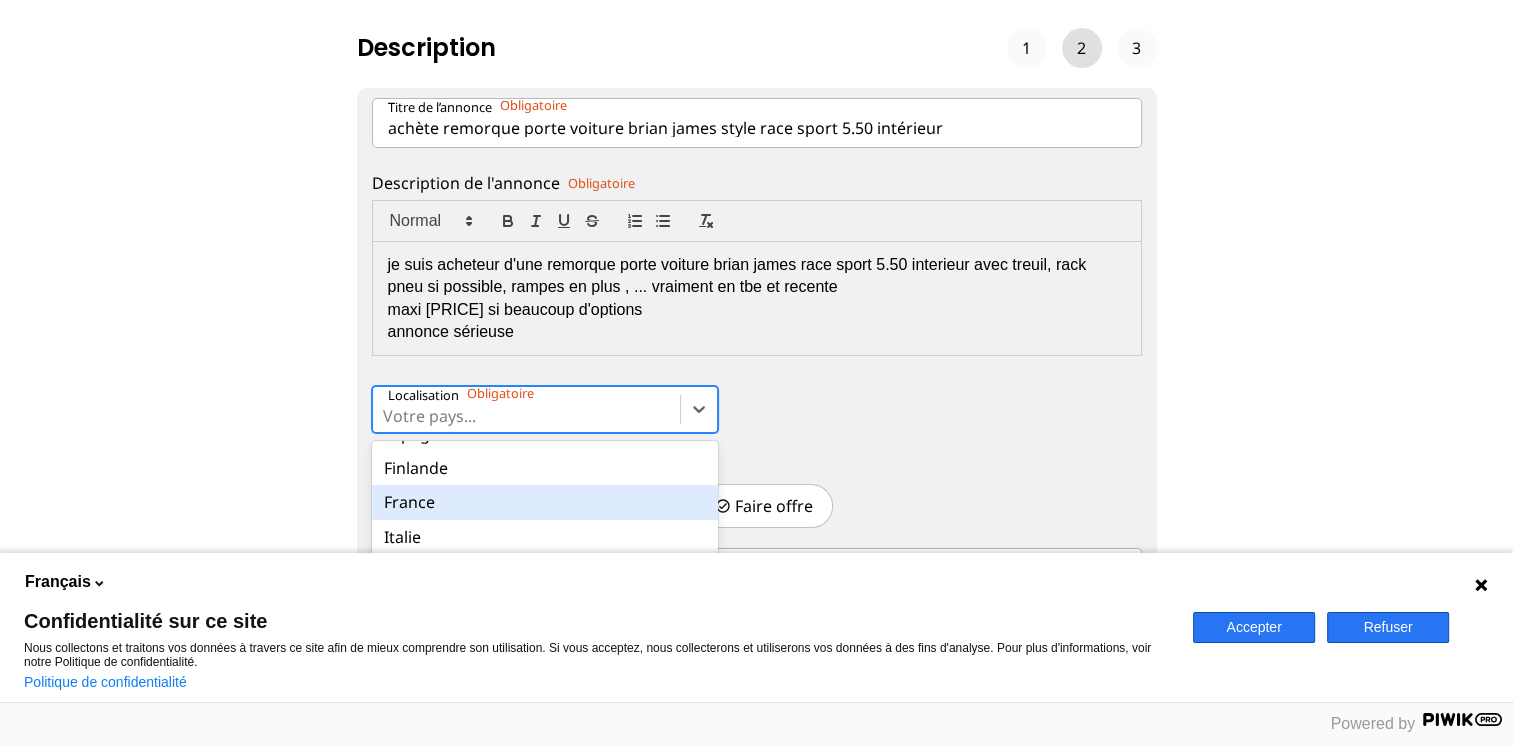 click on "France" at bounding box center (545, 502) 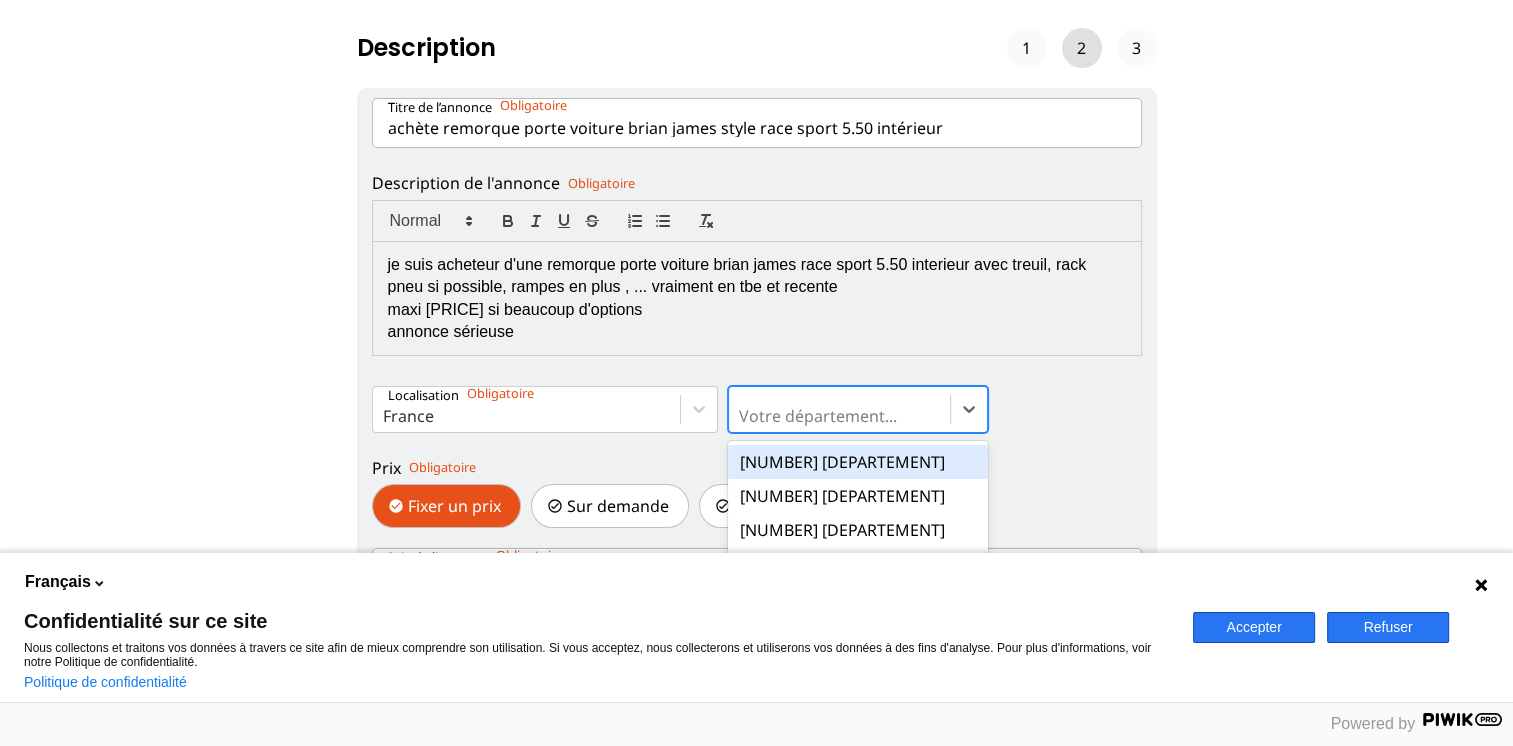 click at bounding box center (839, 416) 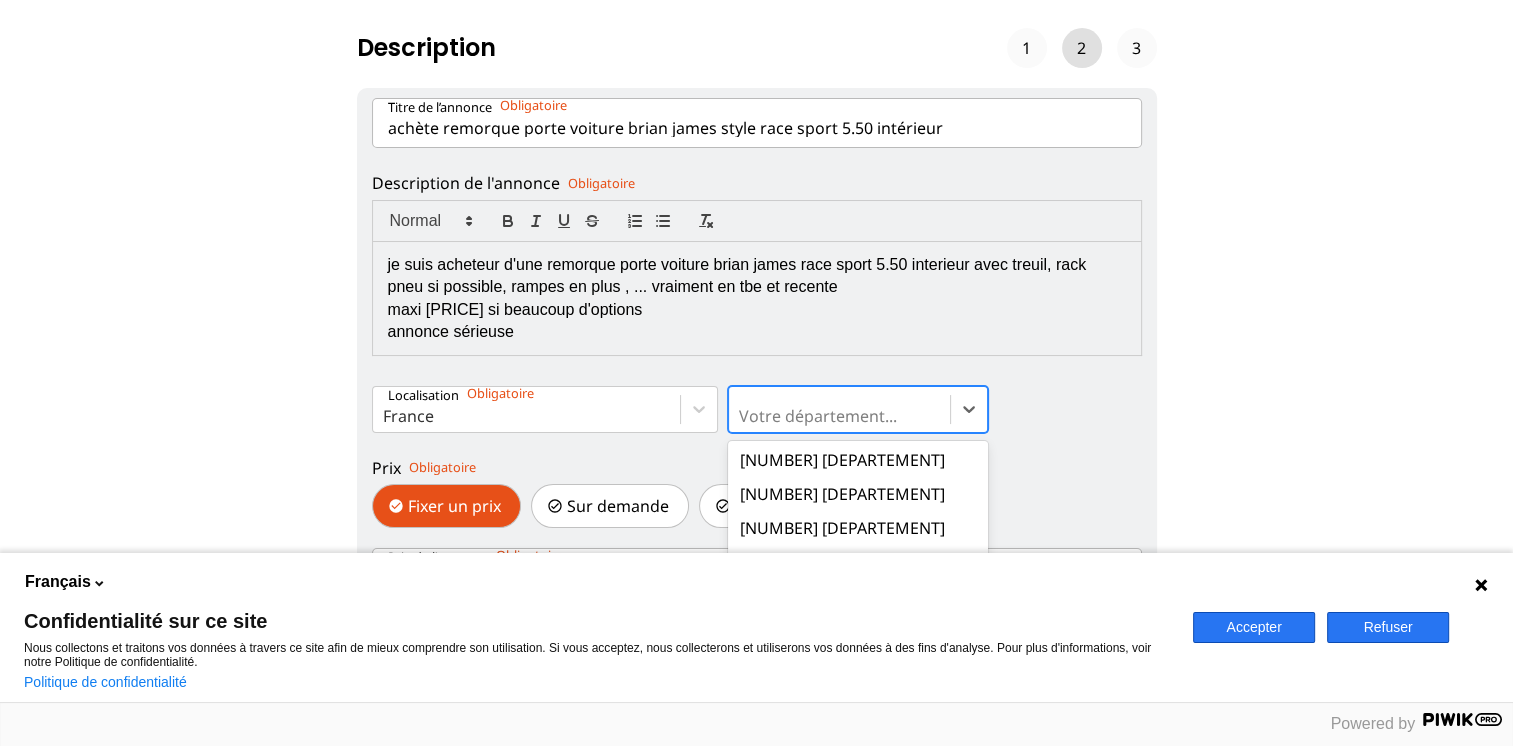 scroll, scrollTop: 1200, scrollLeft: 0, axis: vertical 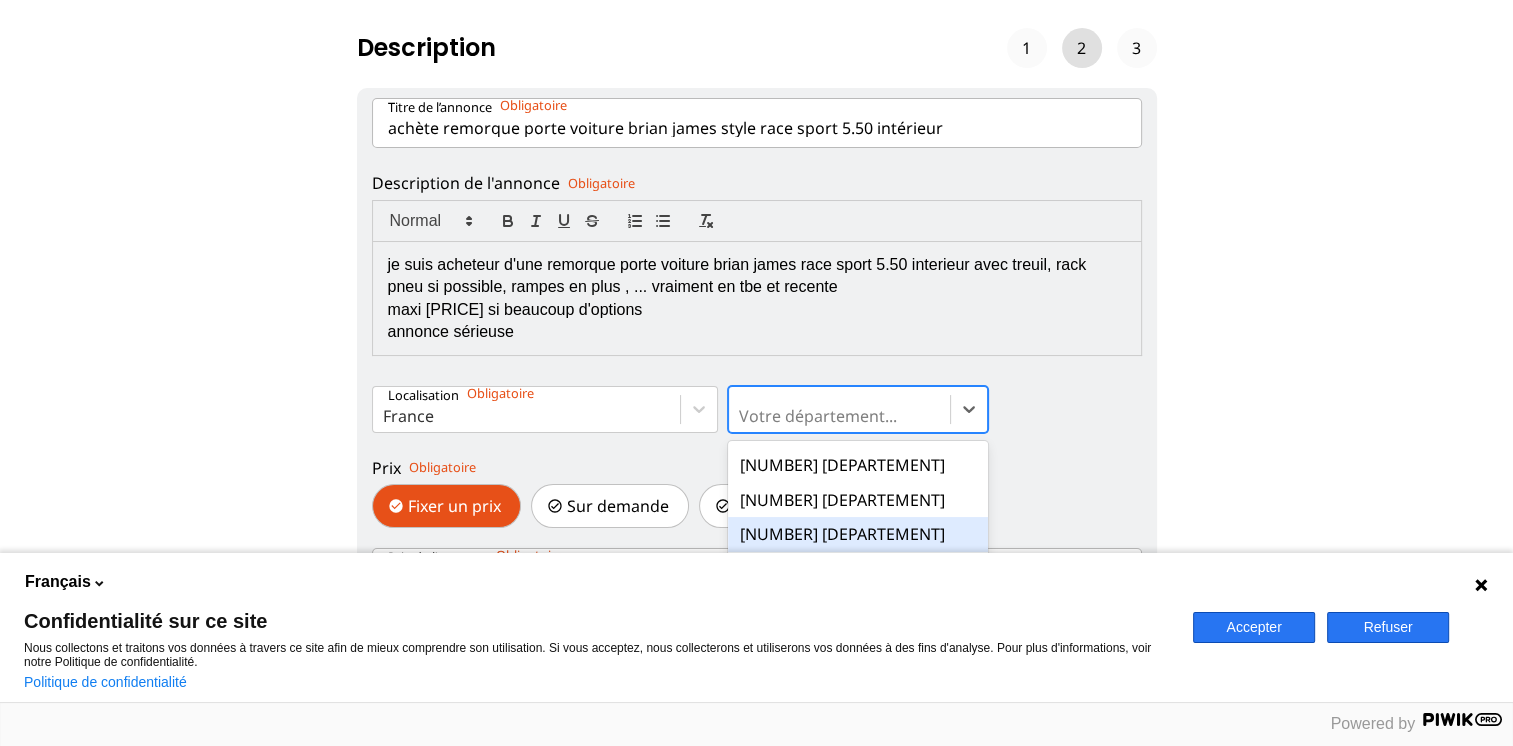 click on "[NUMBER] [DEPARTEMENT]" at bounding box center [858, 534] 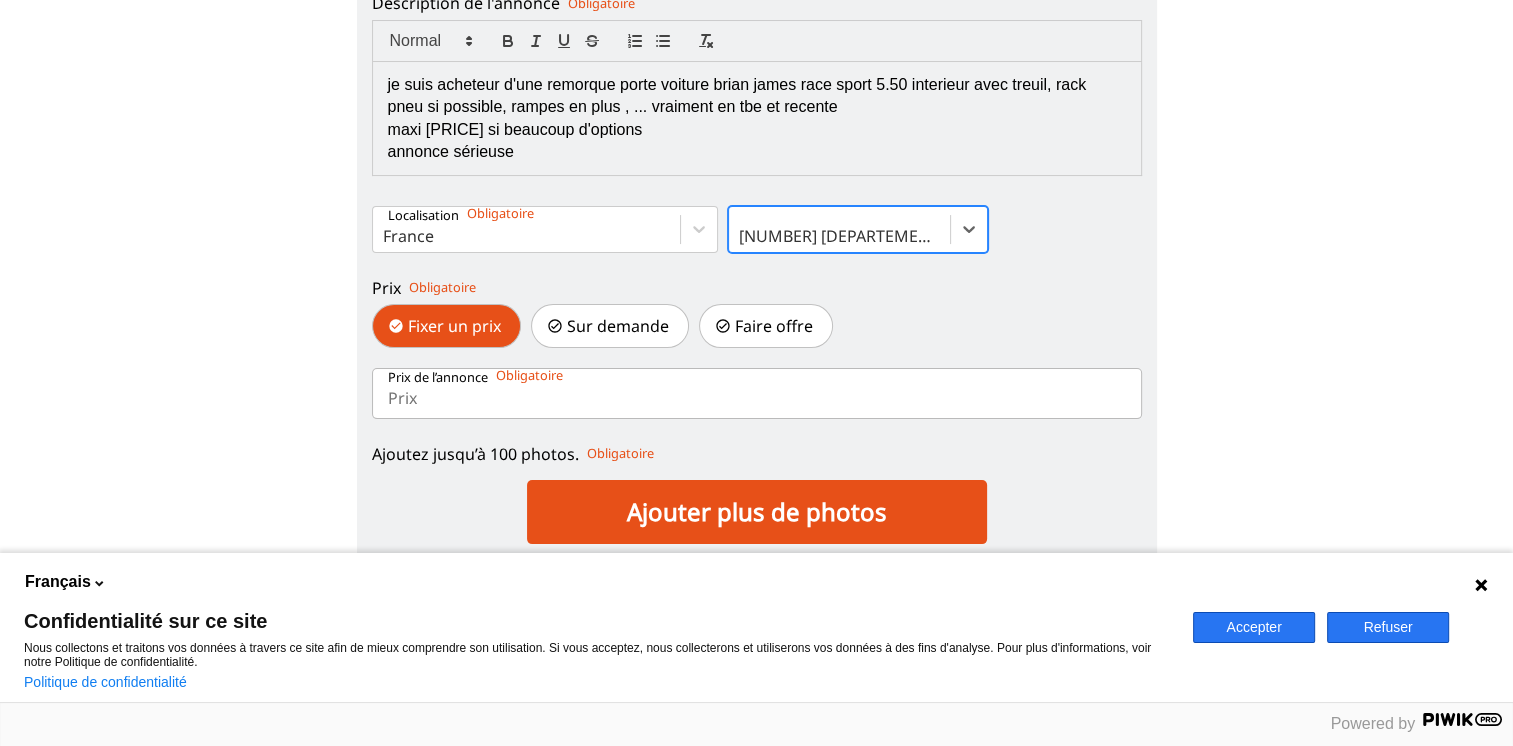 scroll, scrollTop: 320, scrollLeft: 0, axis: vertical 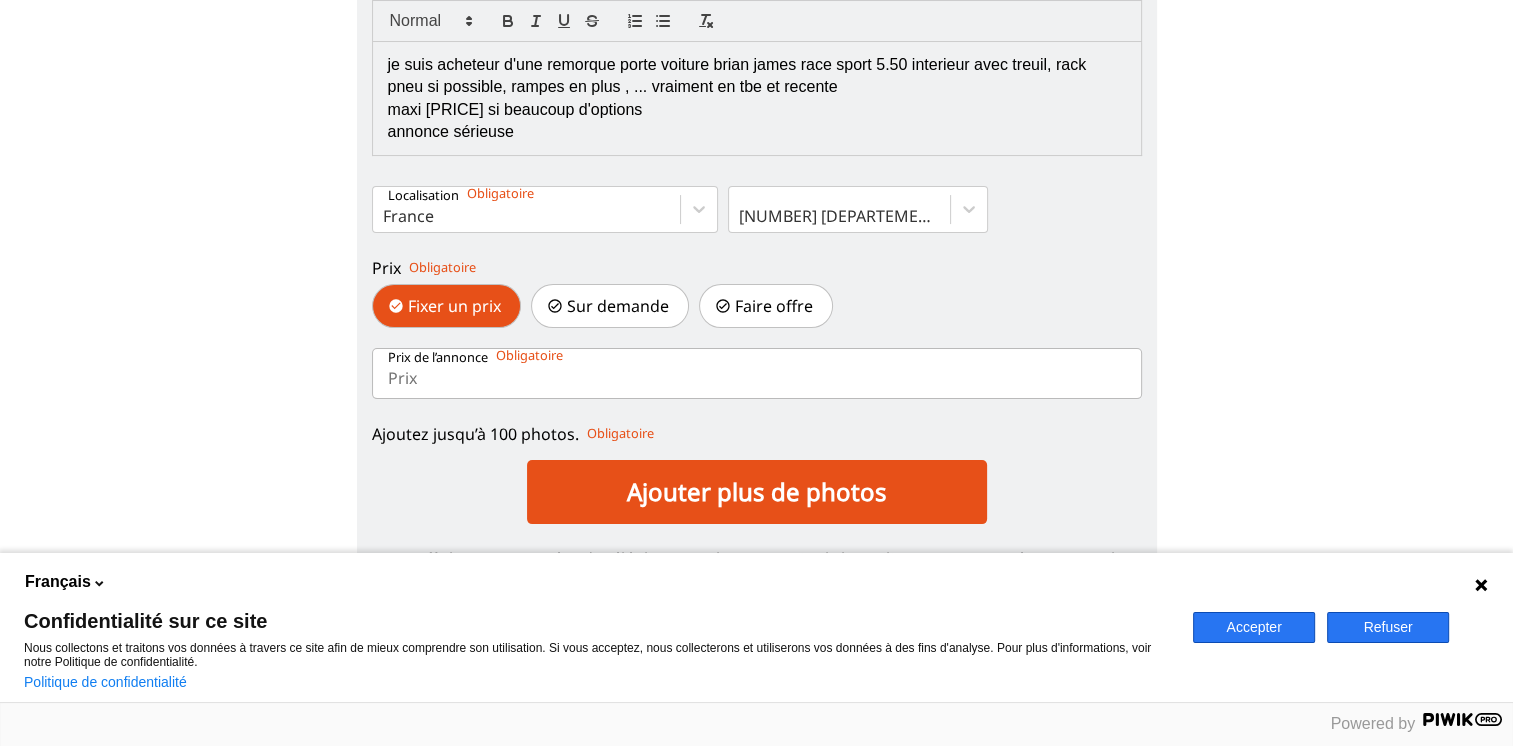 click on "Prix de l’annonce" at bounding box center [757, 373] 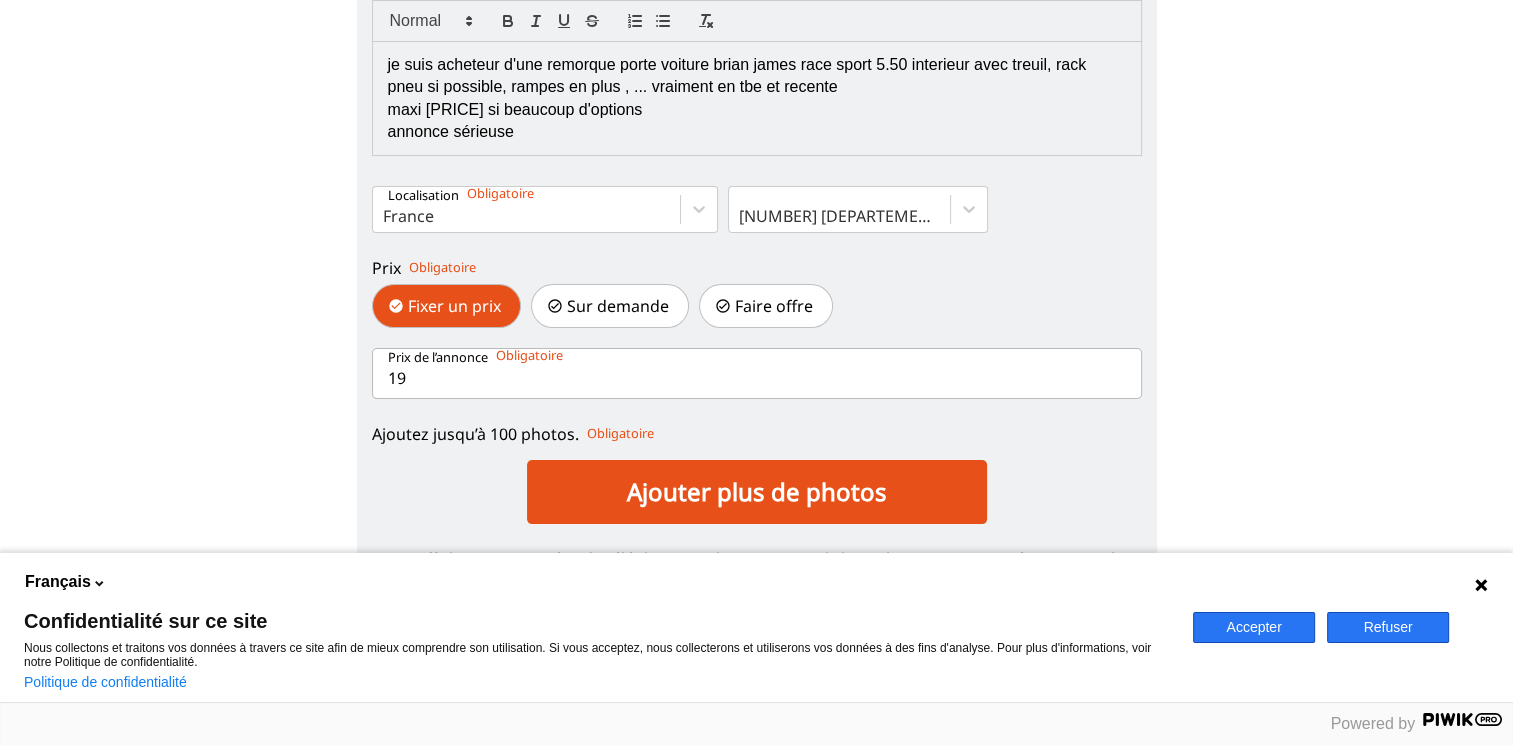 type on "1" 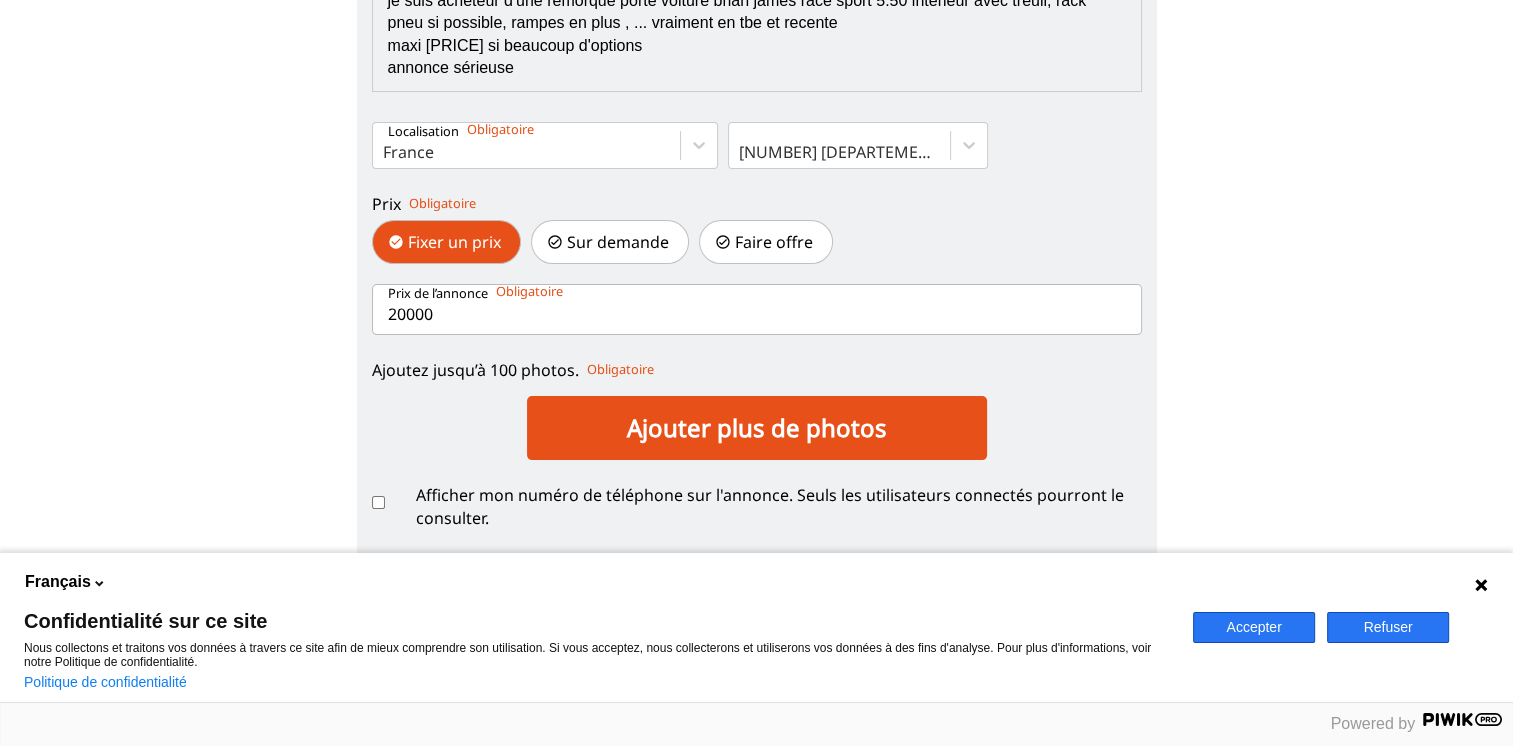 scroll, scrollTop: 420, scrollLeft: 0, axis: vertical 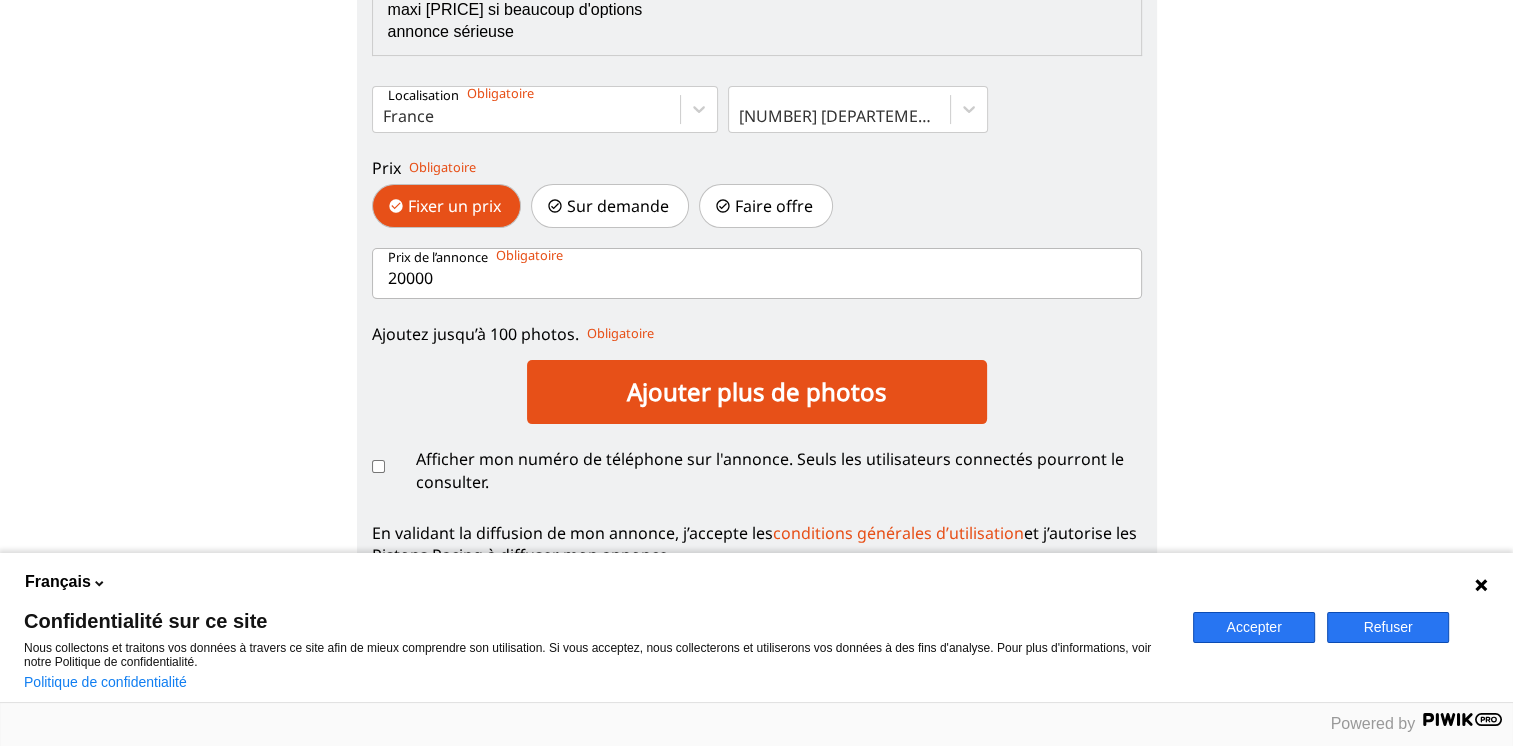 type on "20000" 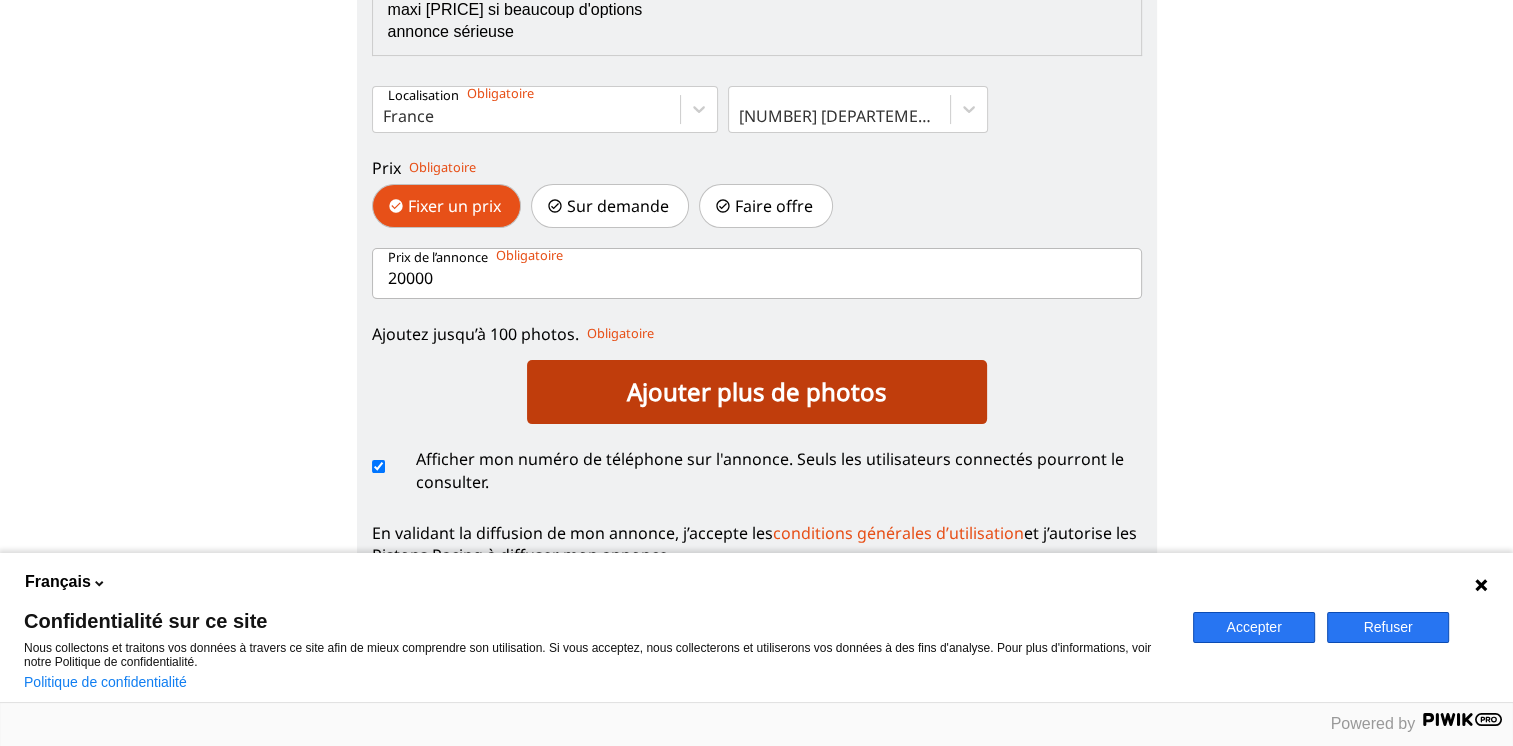 click on "Ajouter plus de photos" at bounding box center [757, 392] 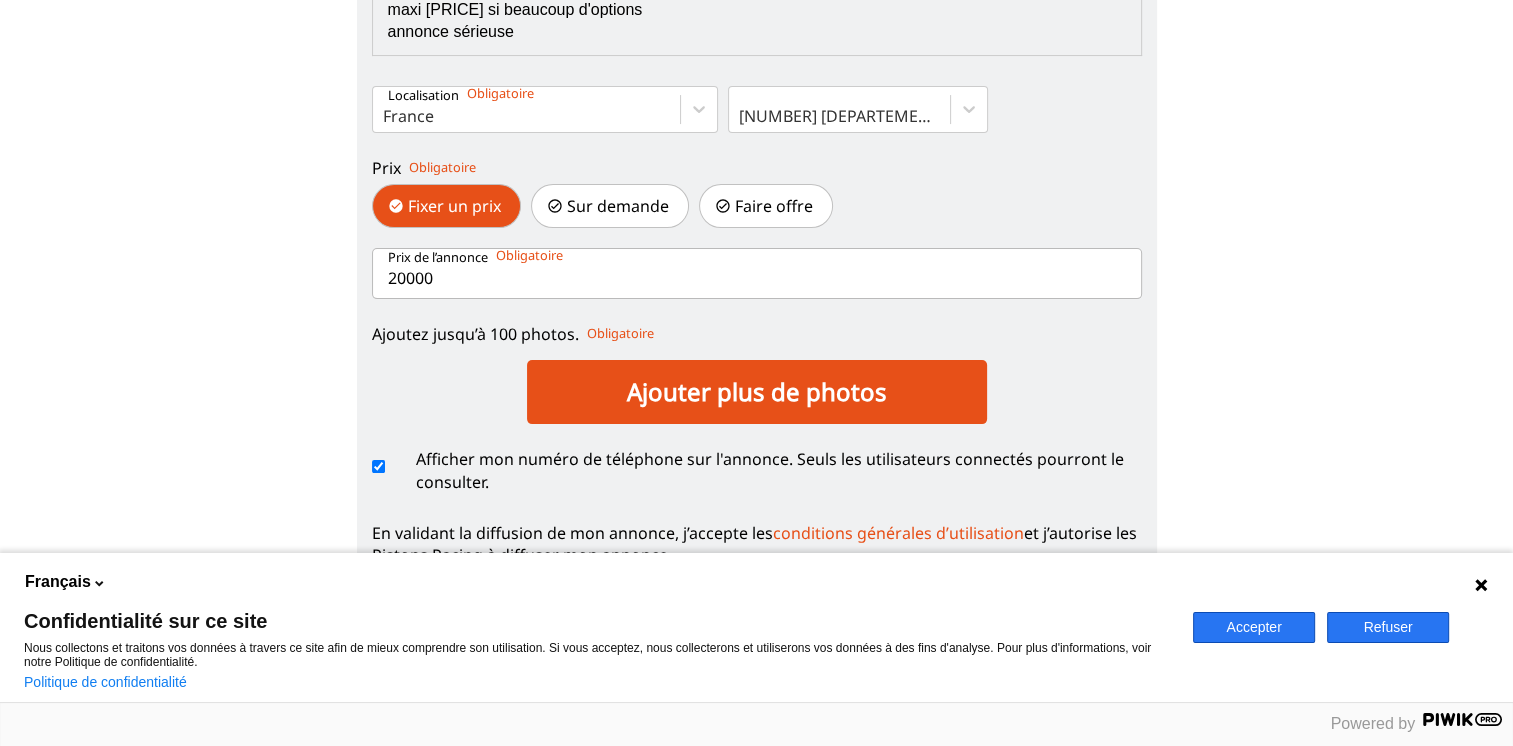click on "Accepter" at bounding box center (1254, 627) 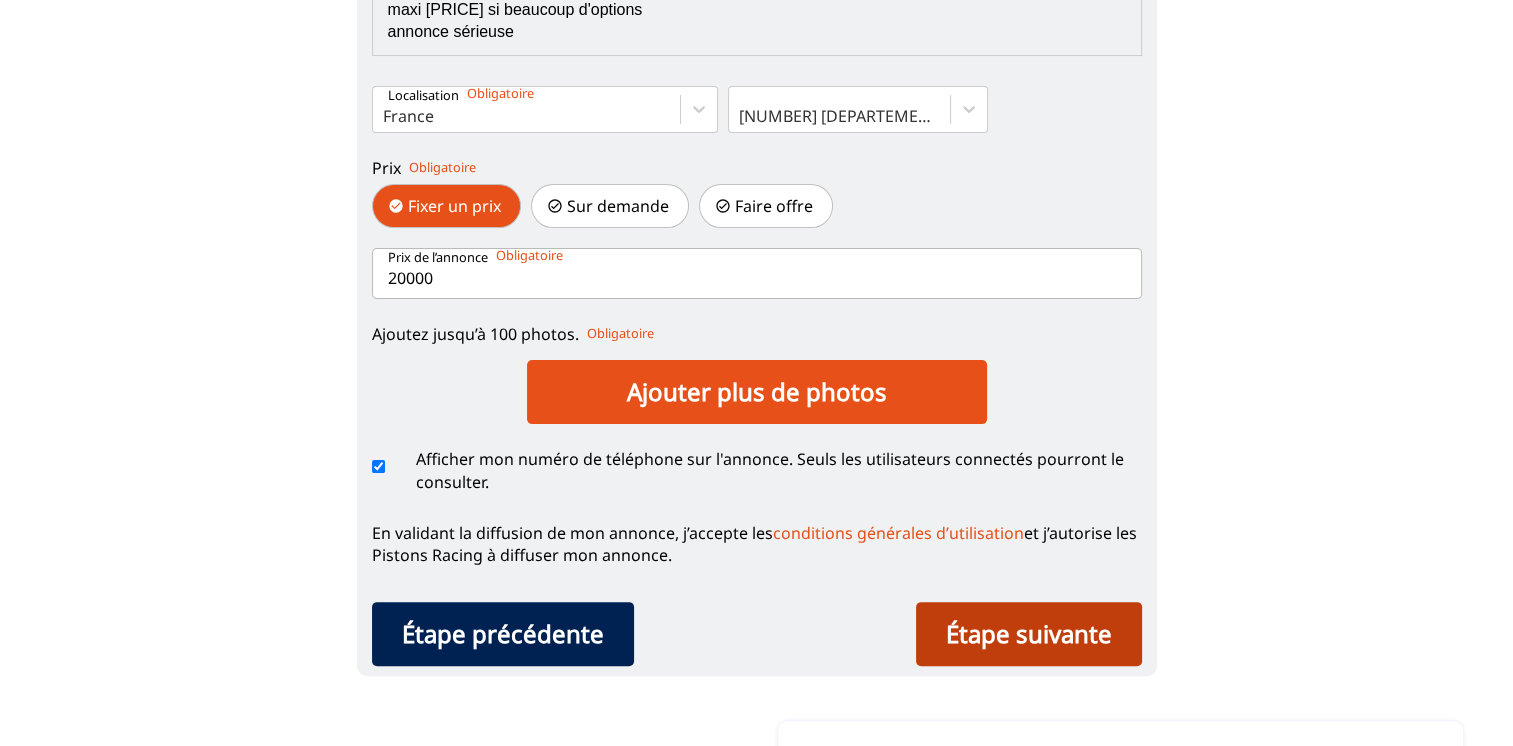 click on "Étape suivante" at bounding box center [1029, 634] 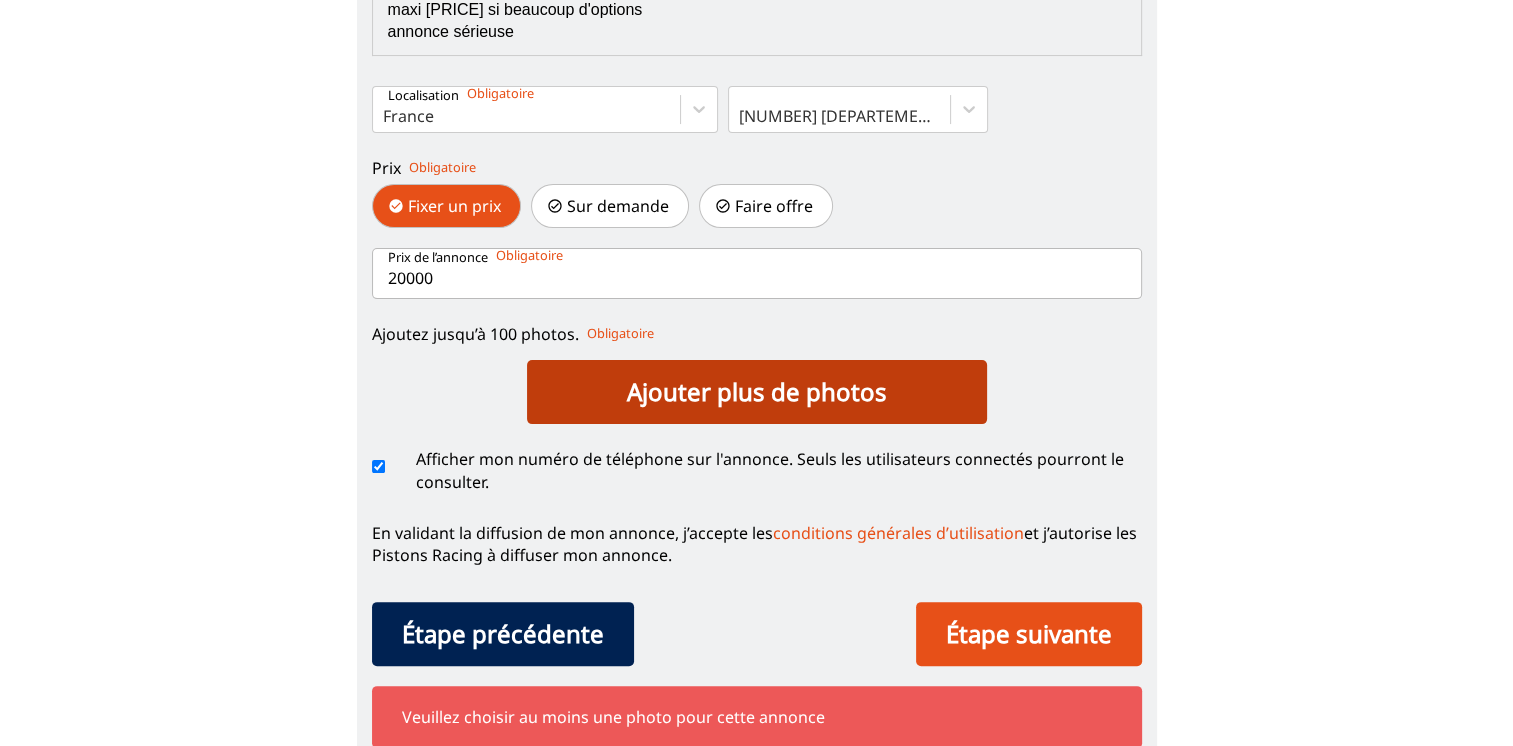 click on "Ajouter plus de photos" at bounding box center (757, 392) 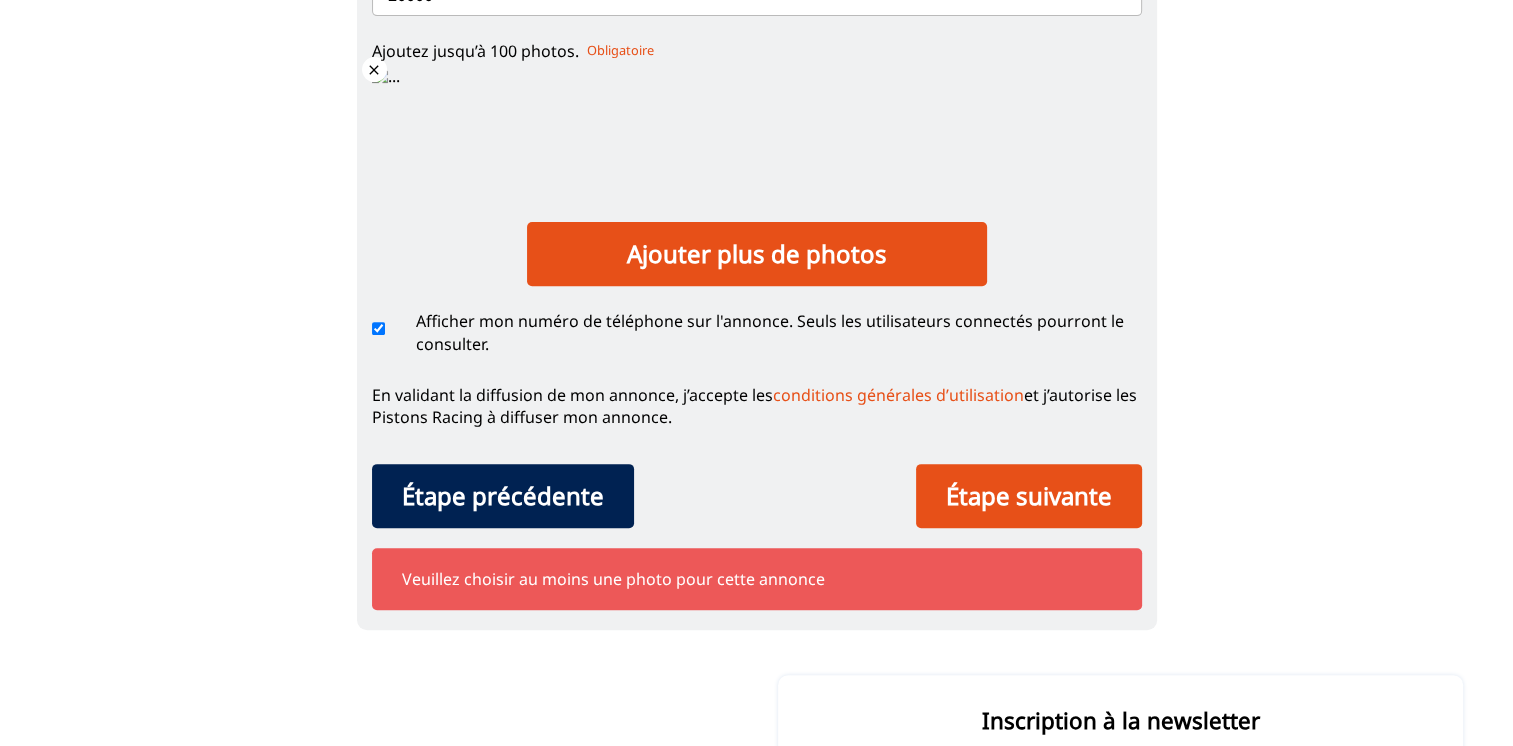 scroll, scrollTop: 720, scrollLeft: 0, axis: vertical 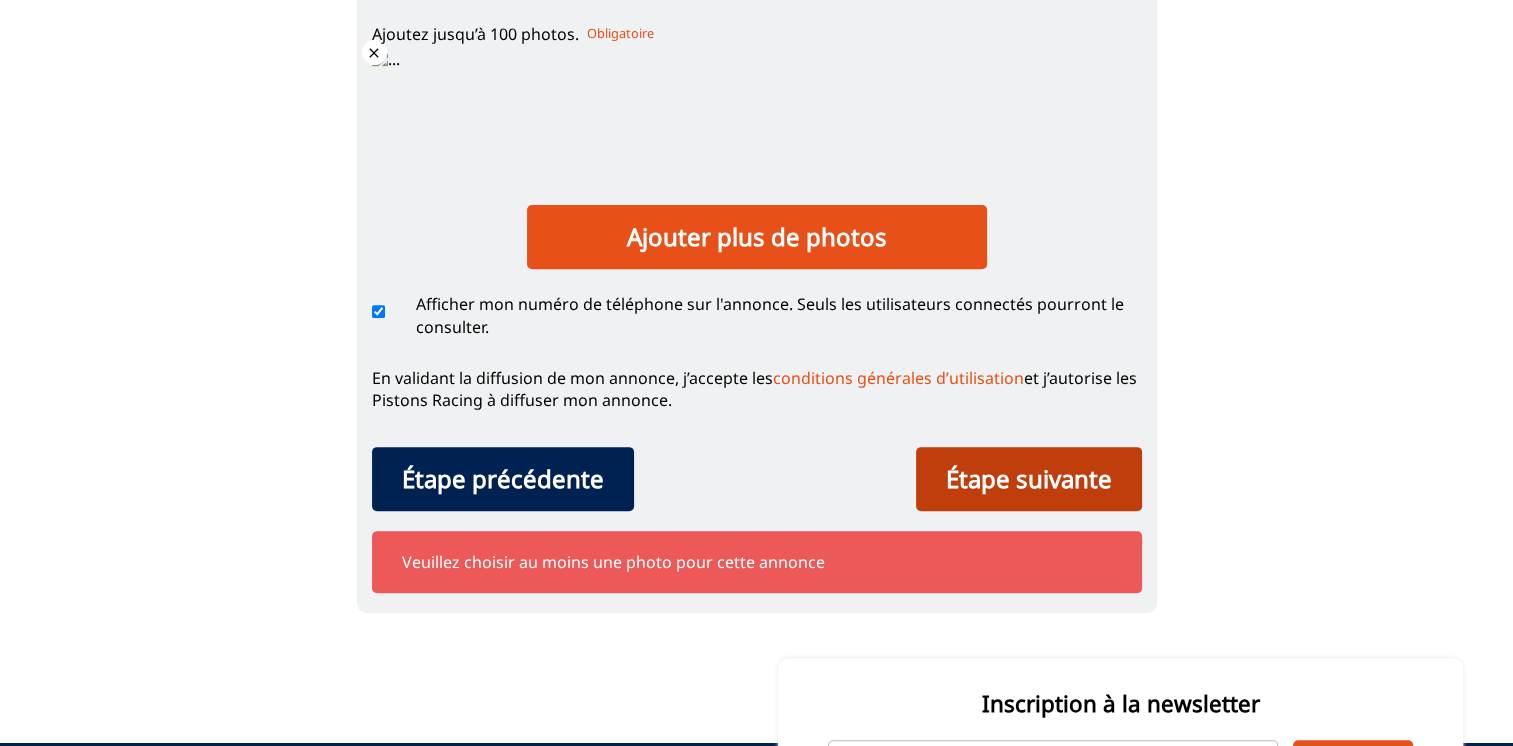 click on "Étape suivante" at bounding box center [1029, 479] 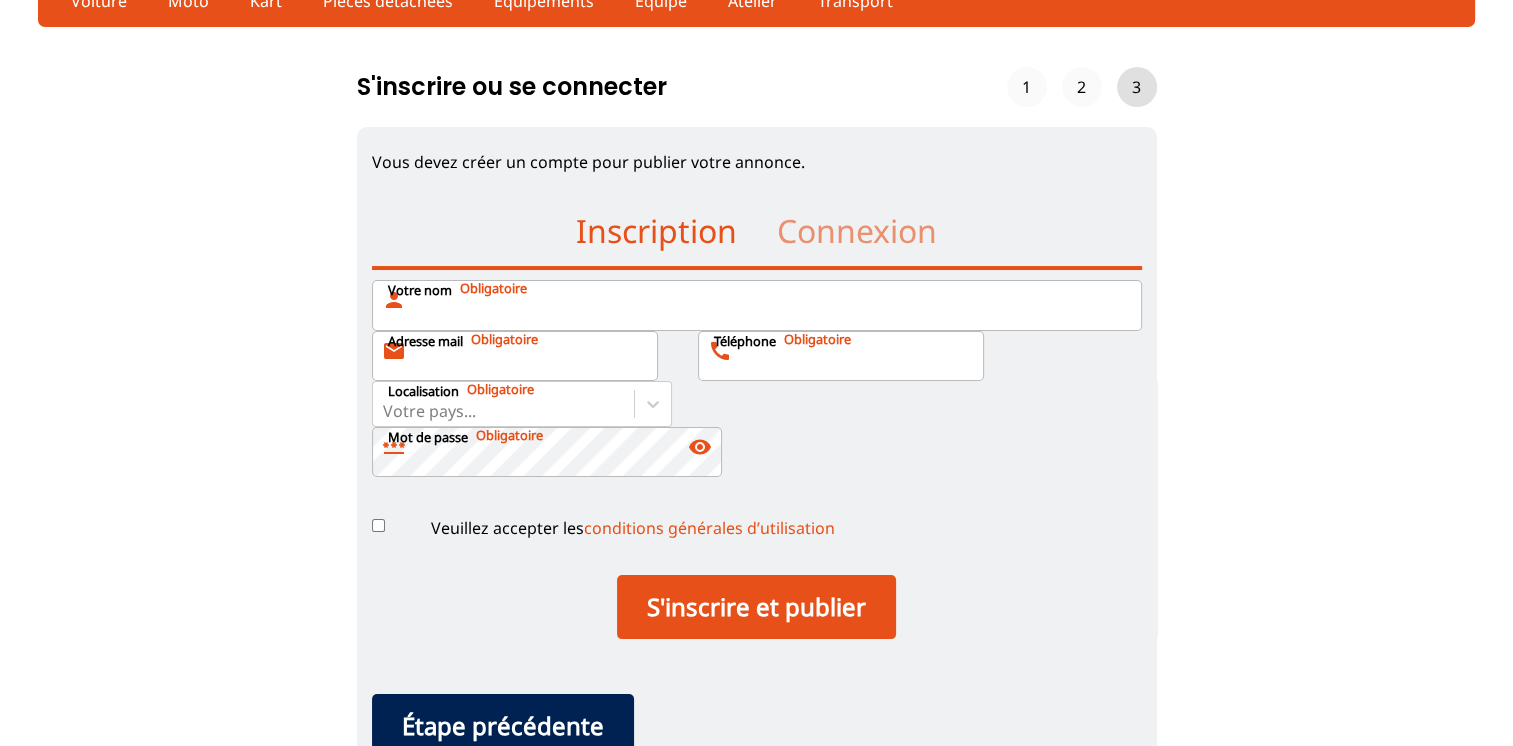 scroll, scrollTop: 0, scrollLeft: 0, axis: both 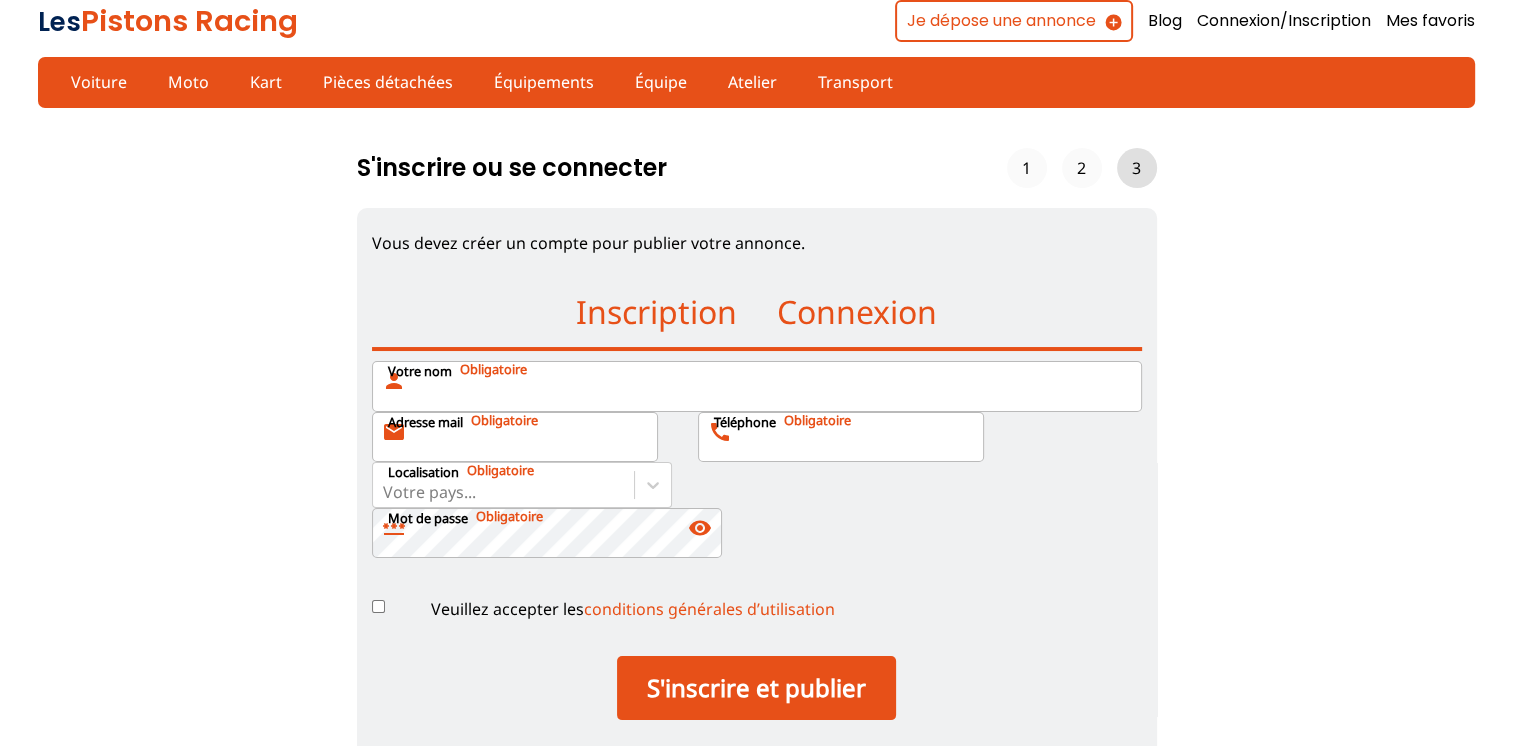 click on "Connexion" at bounding box center [857, 312] 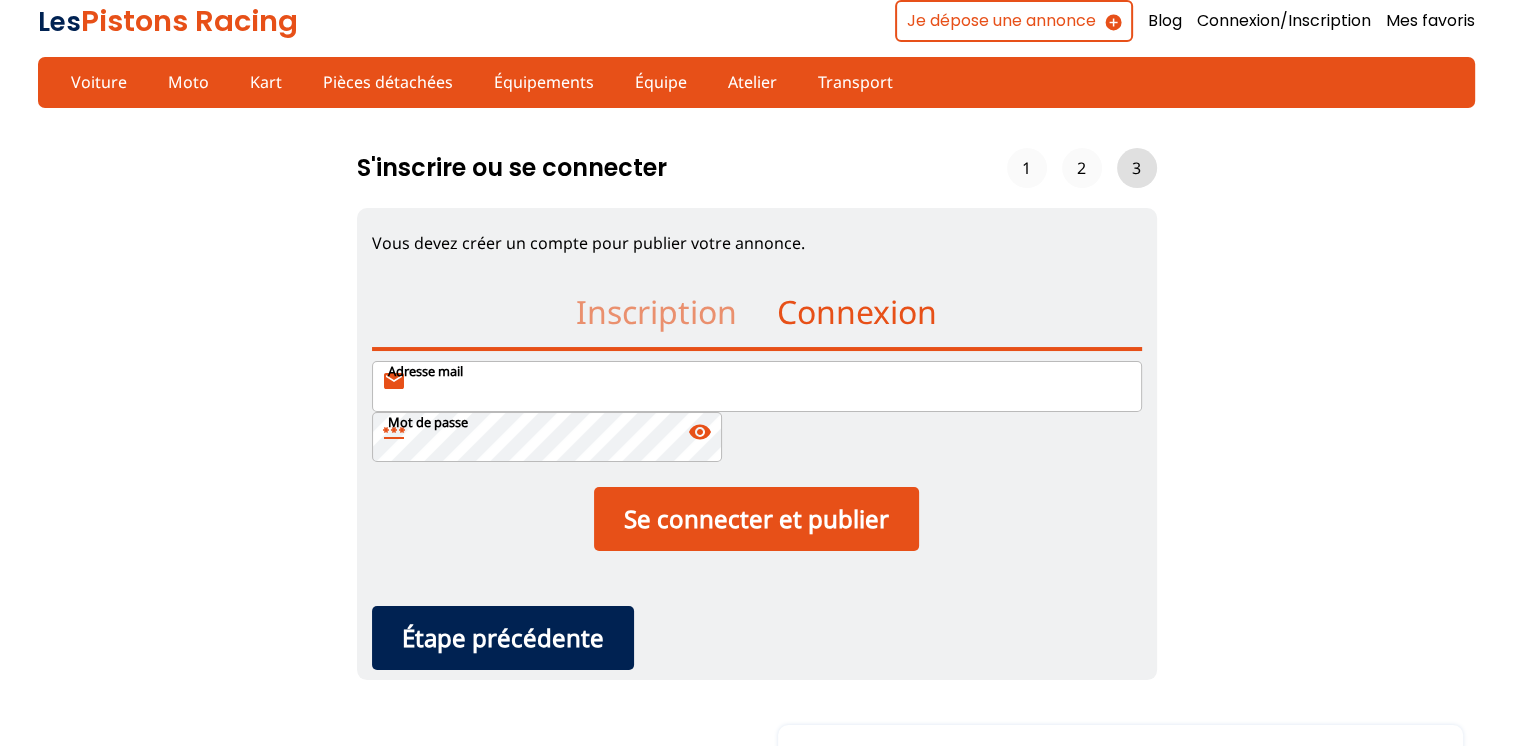 click on "Adresse mail mail" at bounding box center [757, 386] 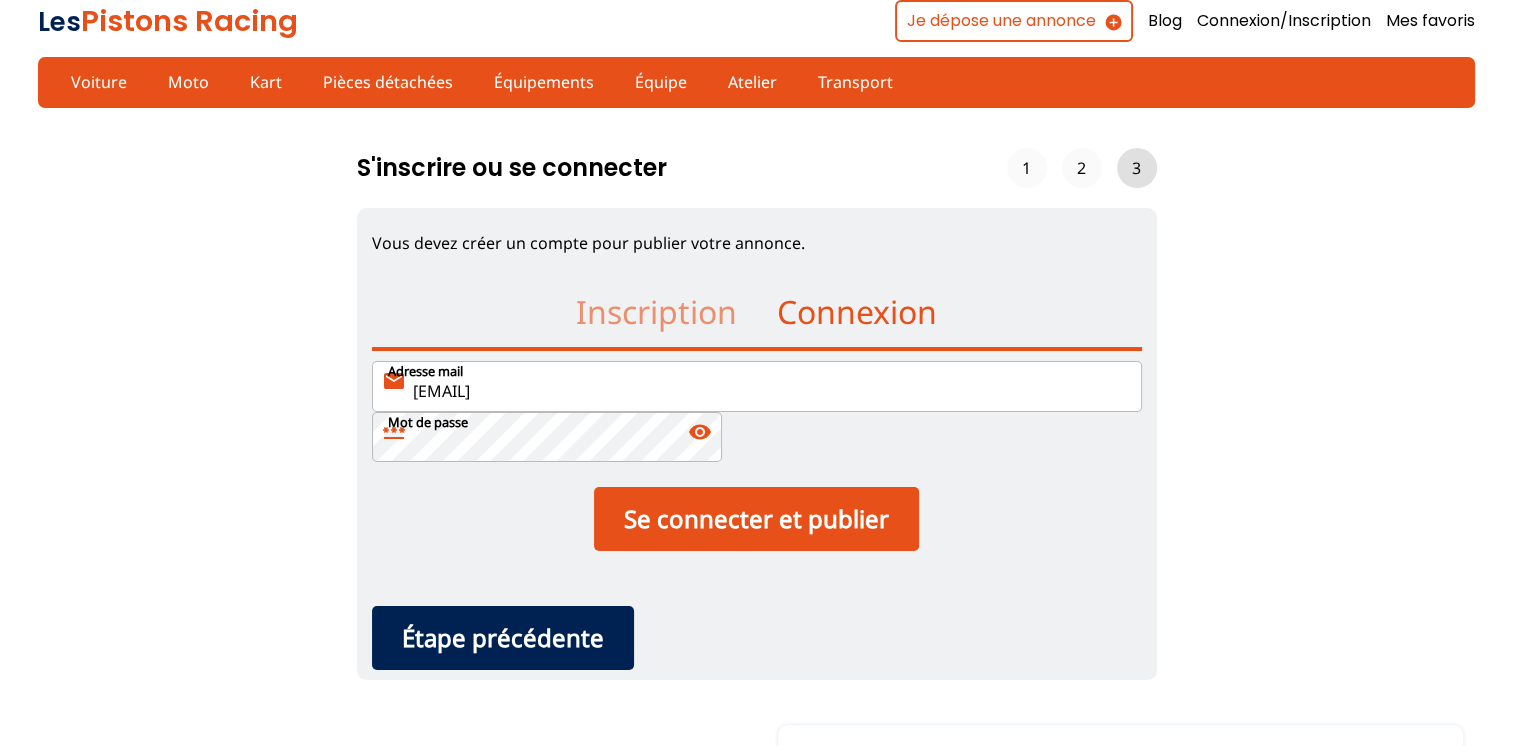 type on "[EMAIL]" 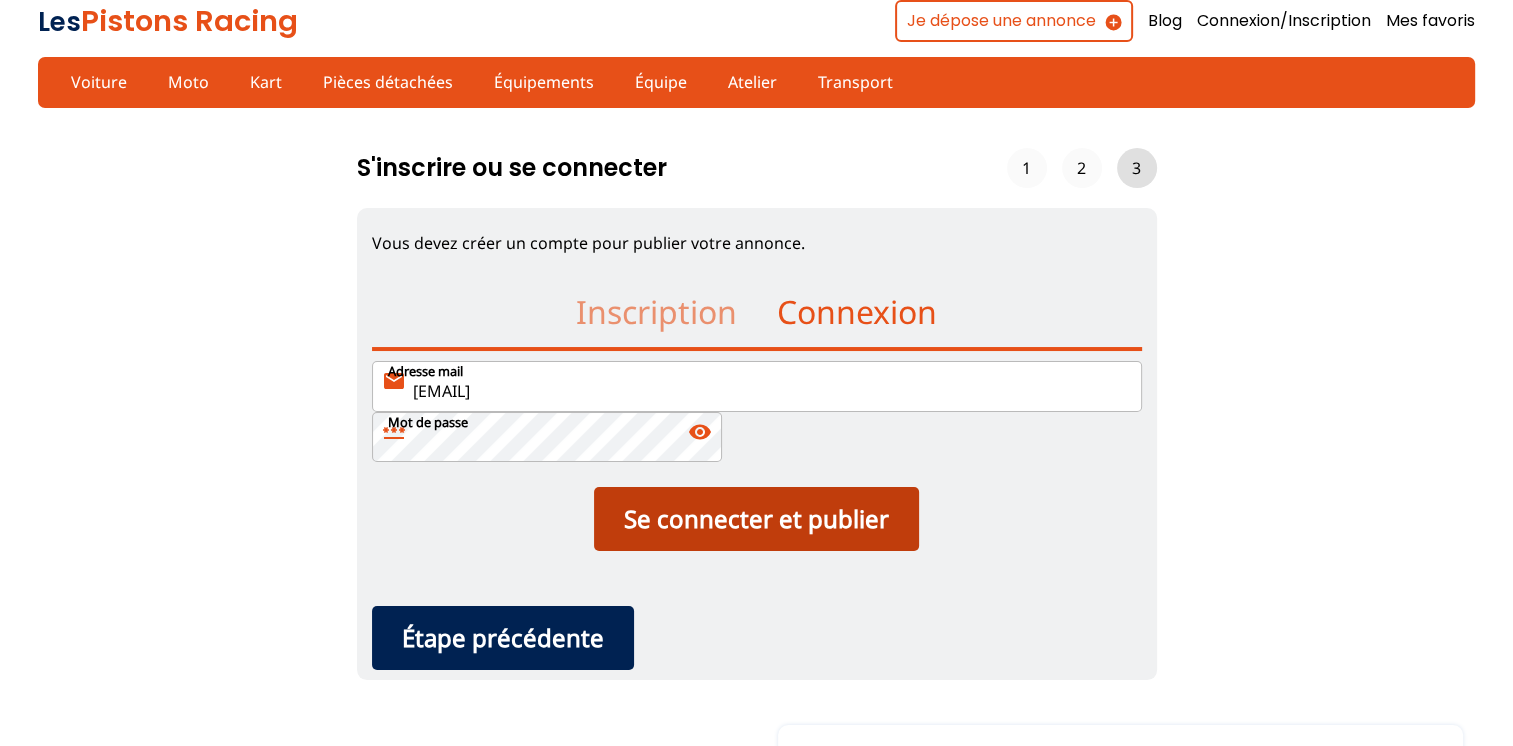 click on "Se connecter et publier" at bounding box center (756, 519) 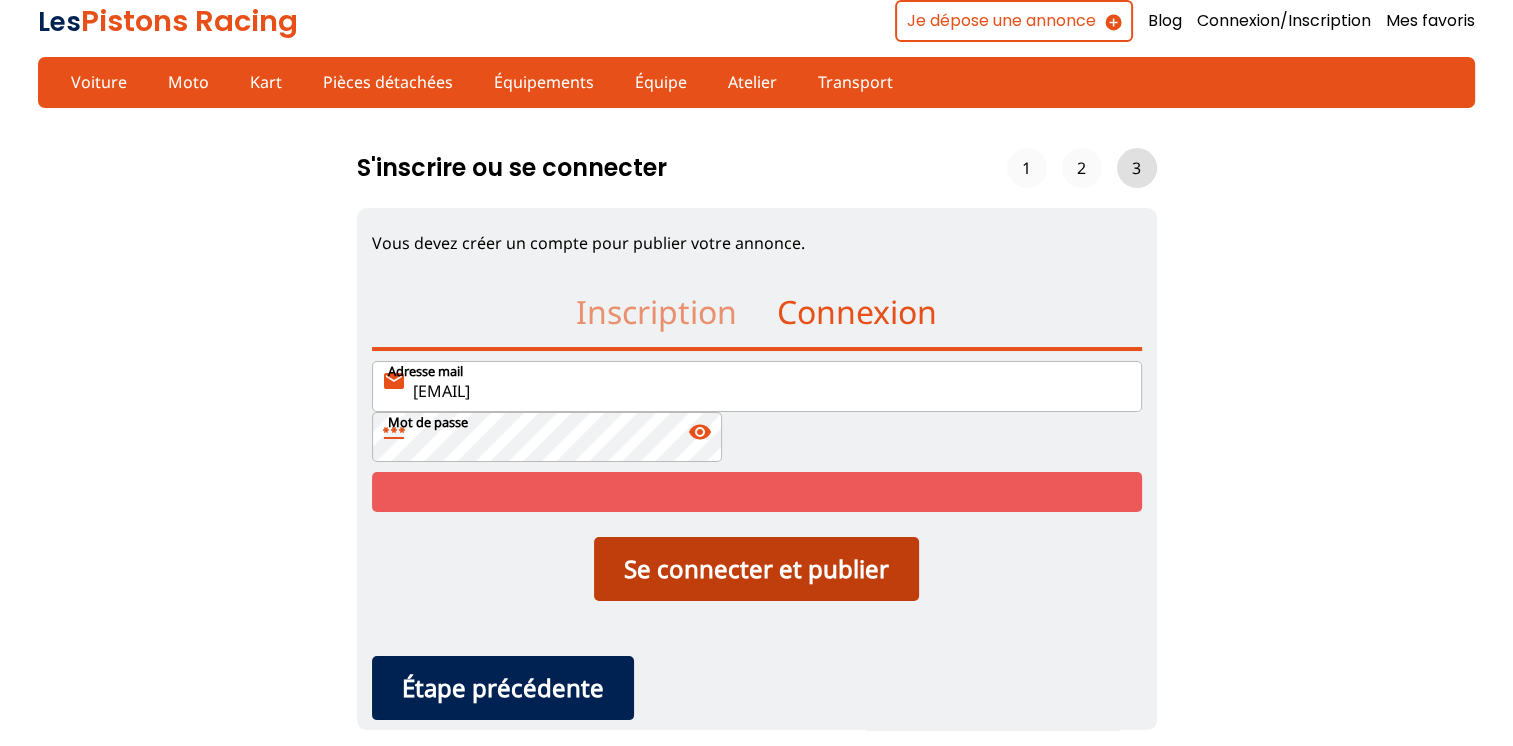 click on "Se connecter et publier" at bounding box center [756, 569] 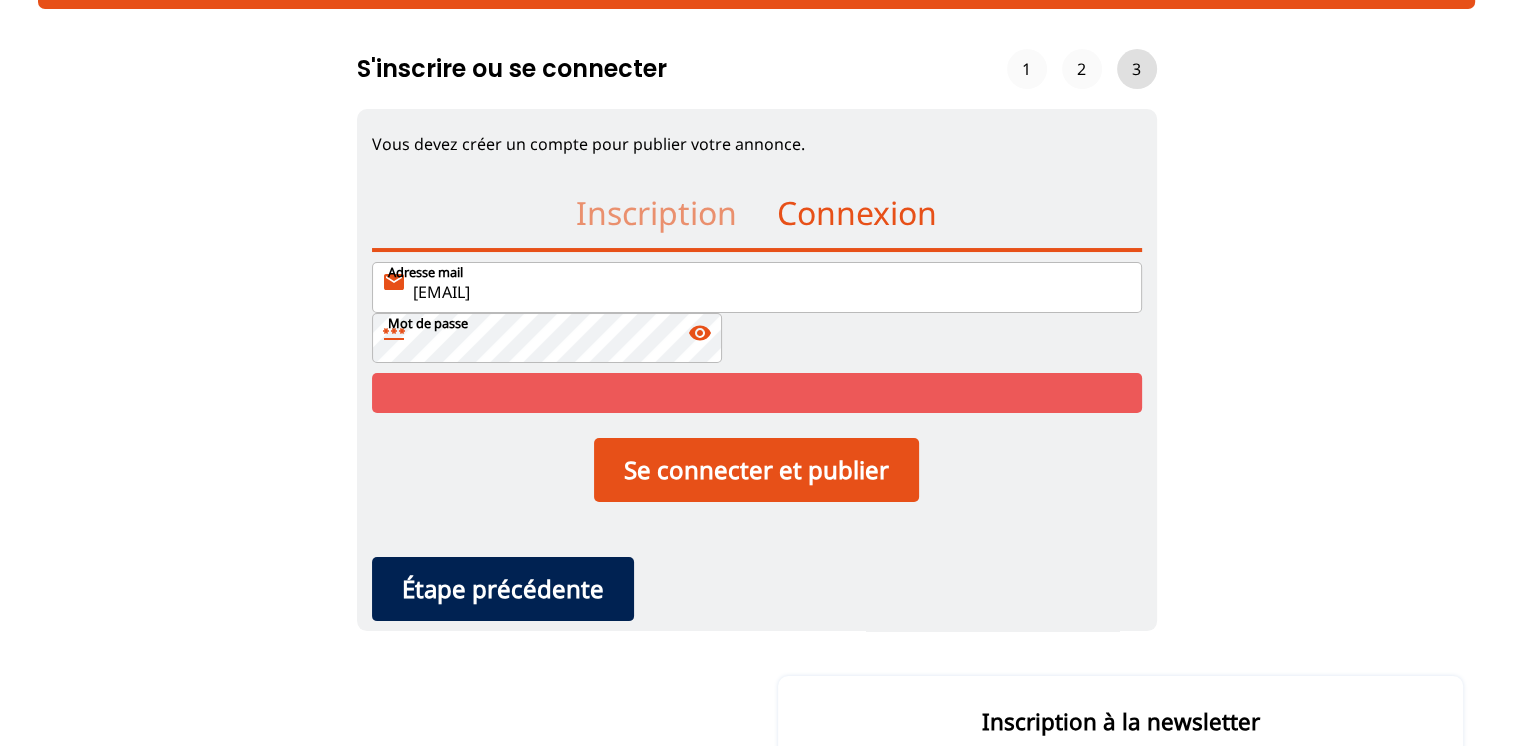 scroll, scrollTop: 100, scrollLeft: 0, axis: vertical 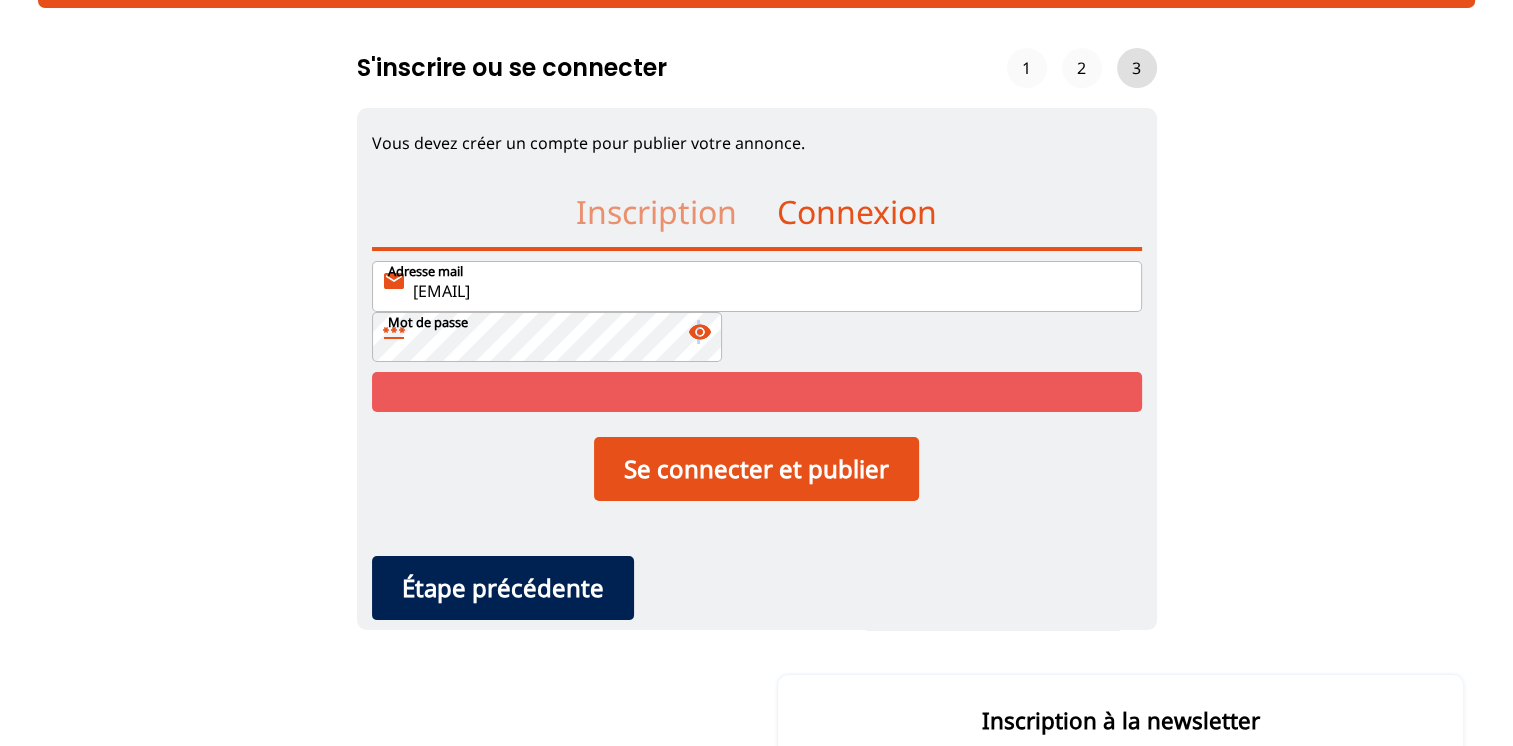 click on "visibility" at bounding box center (700, 332) 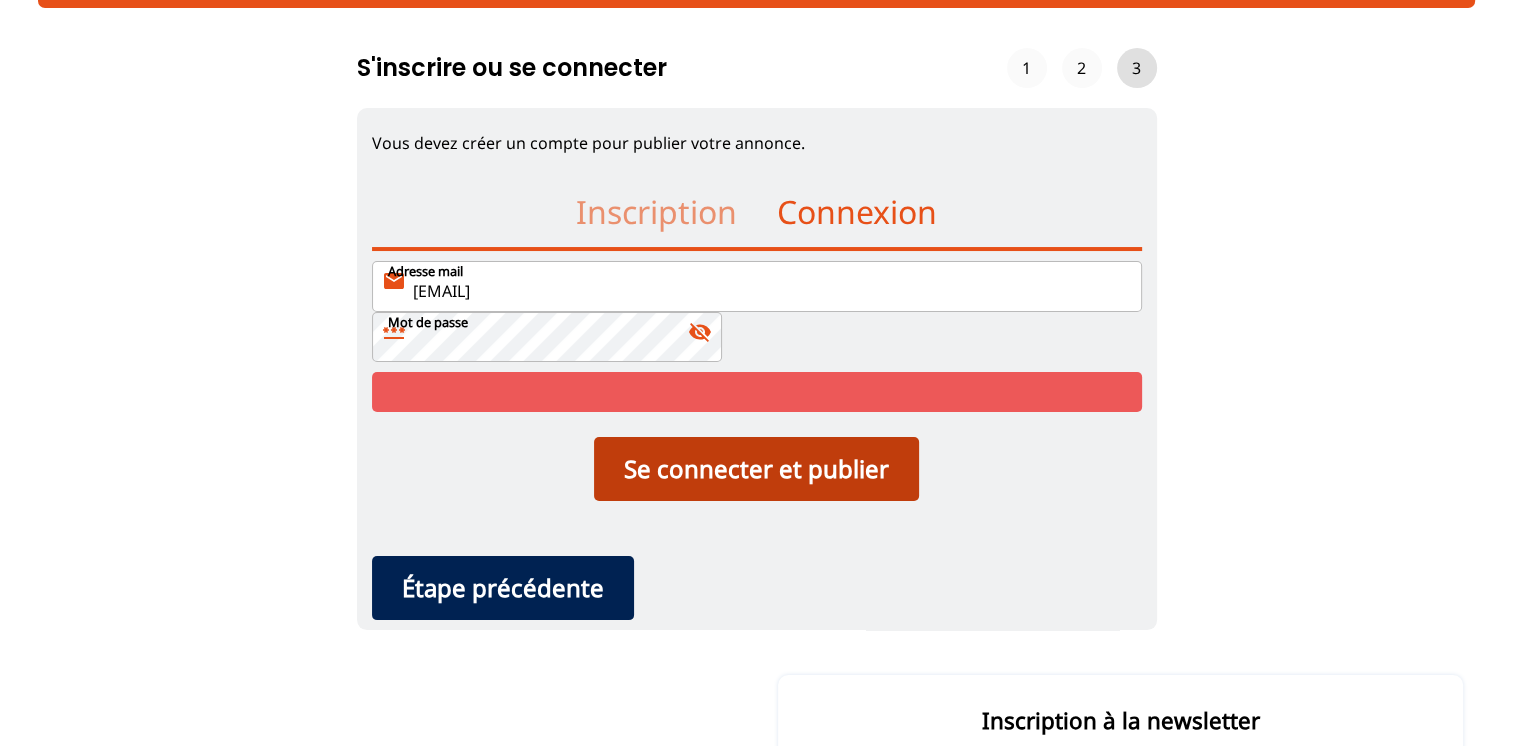 click on "Se connecter et publier" at bounding box center (756, 469) 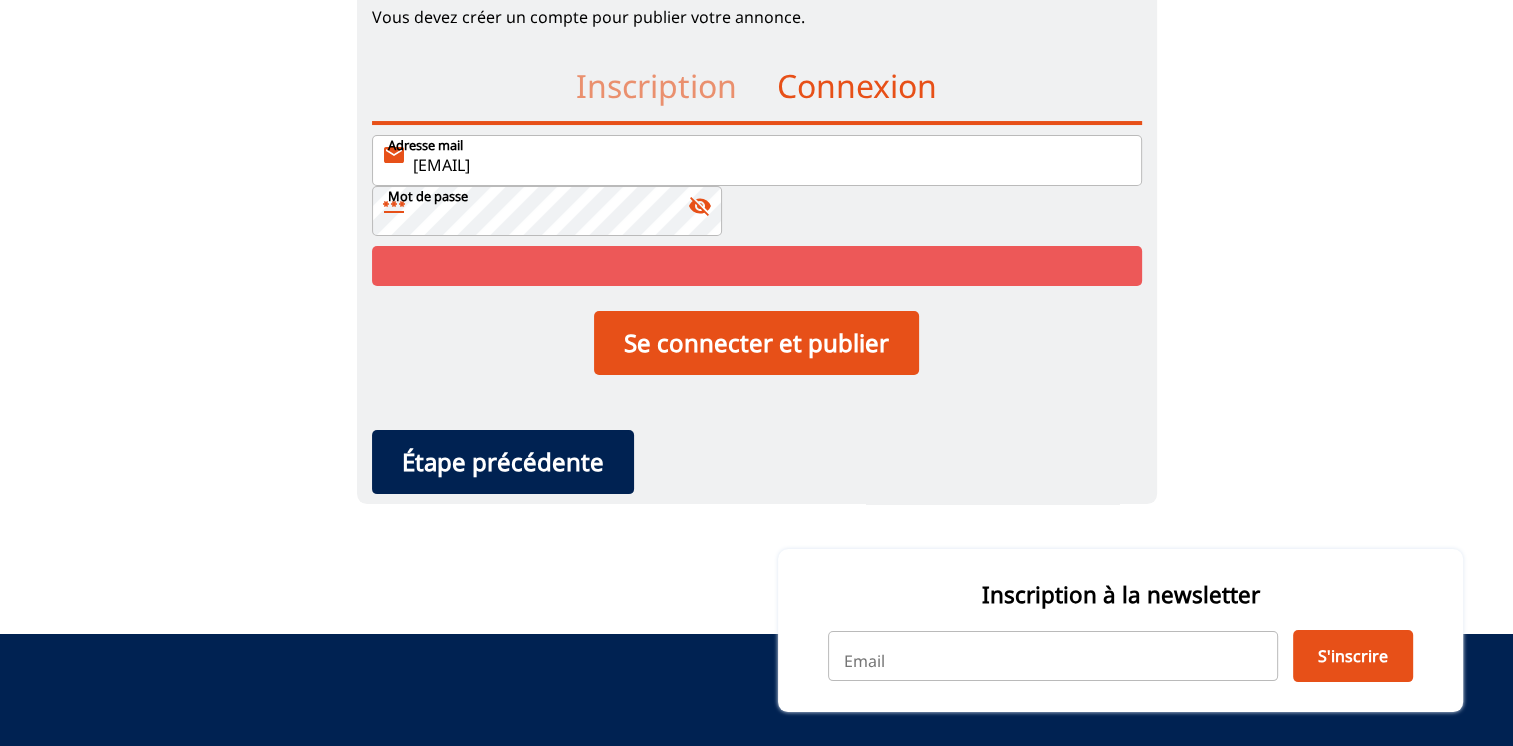 scroll, scrollTop: 0, scrollLeft: 0, axis: both 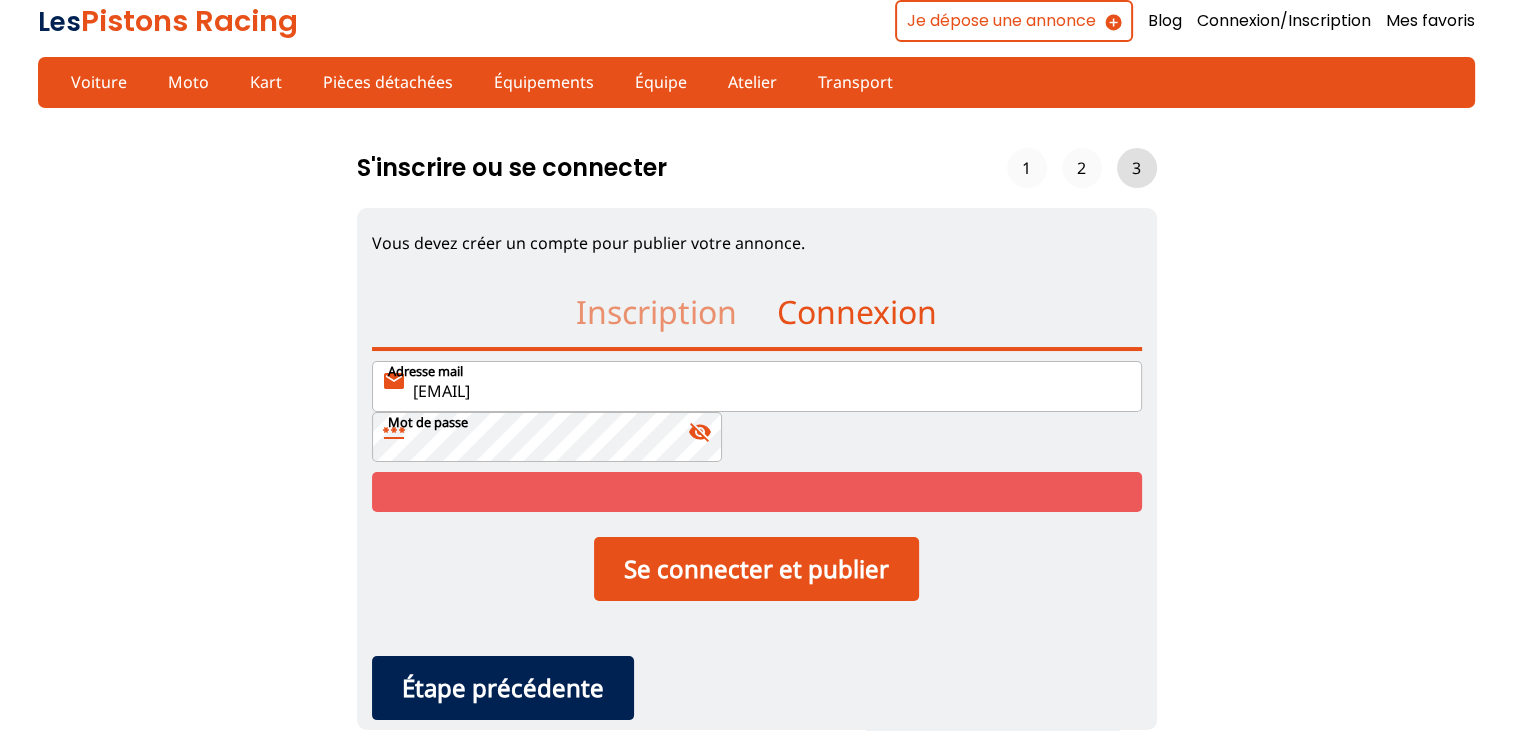 click on "Connexion" at bounding box center (857, 312) 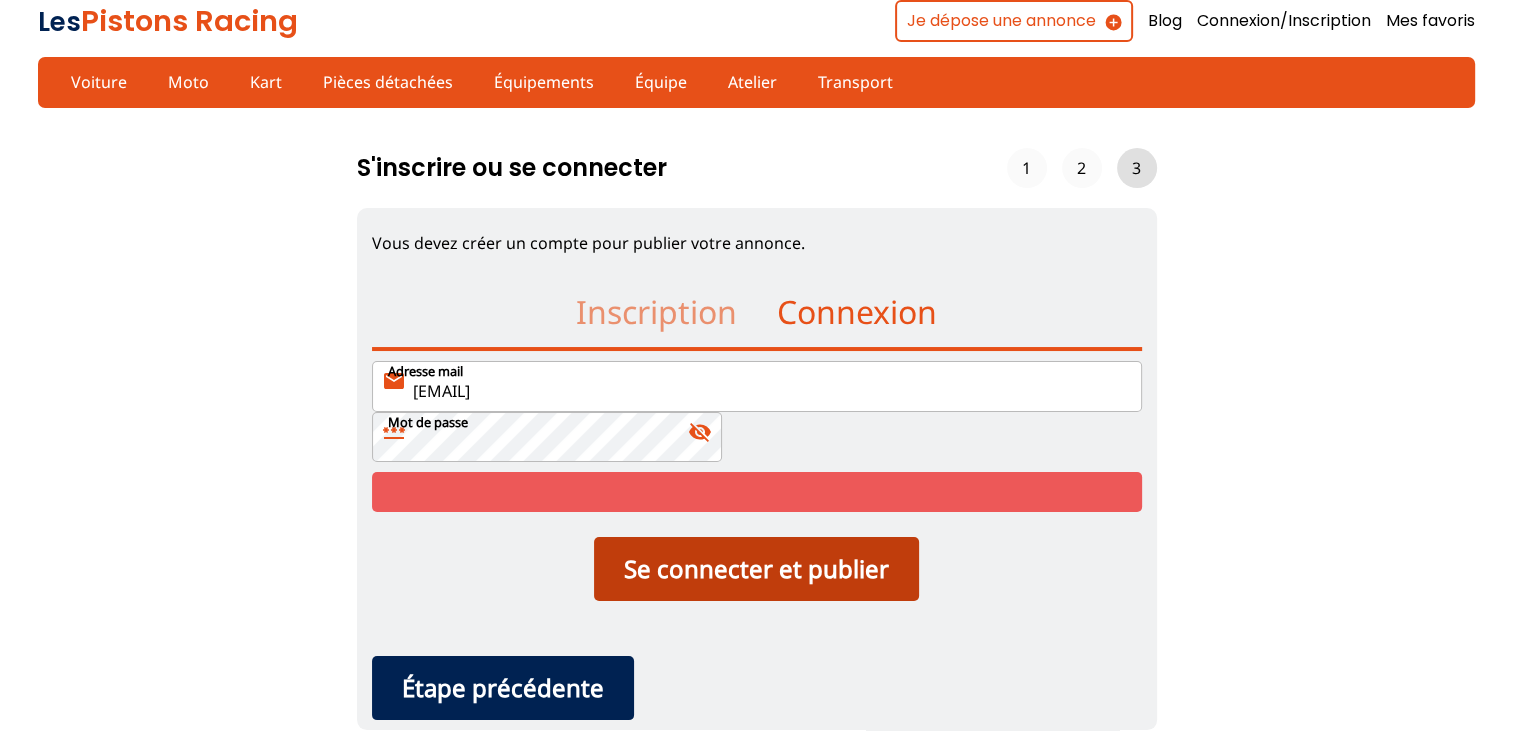 click on "Se connecter et publier" at bounding box center (756, 569) 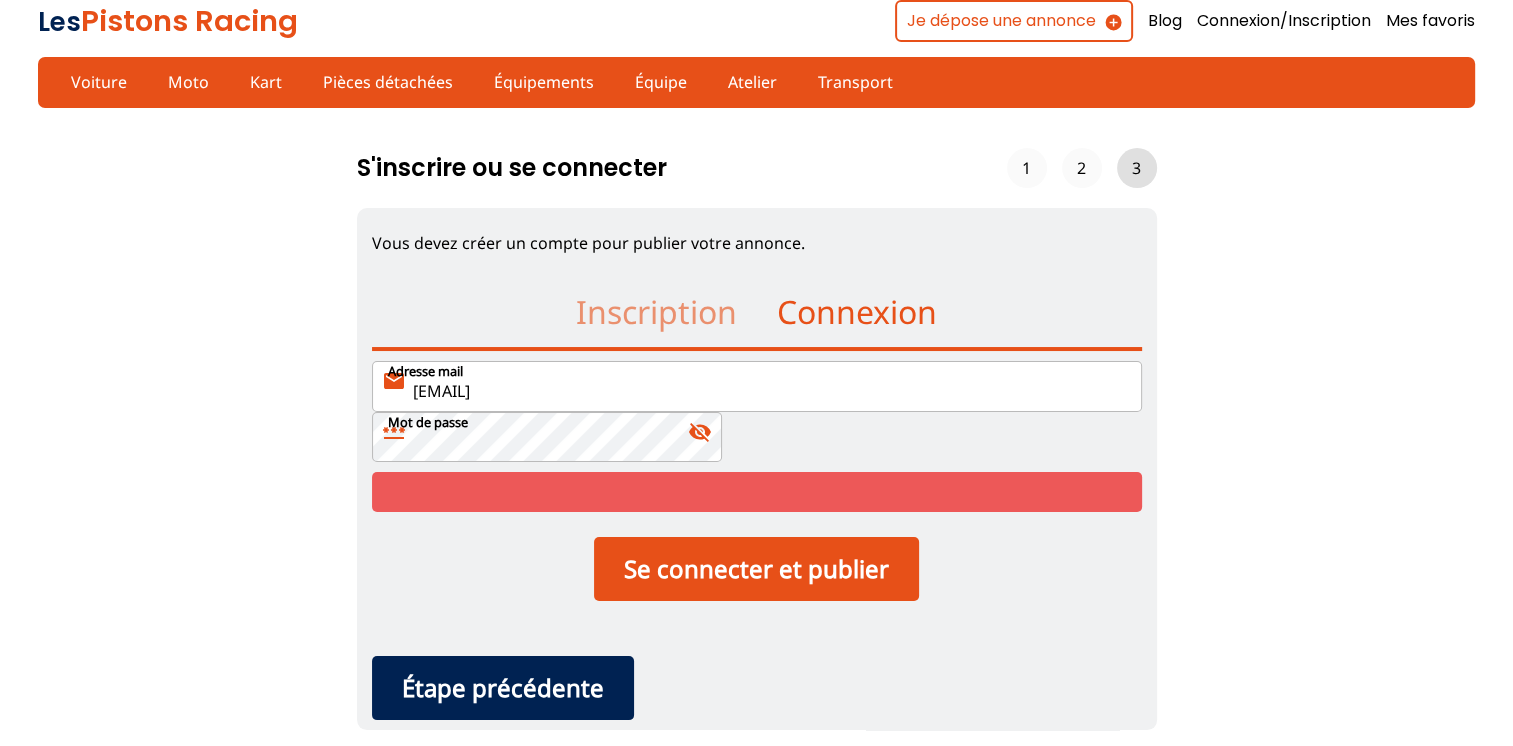 click on "Connexion" at bounding box center (857, 312) 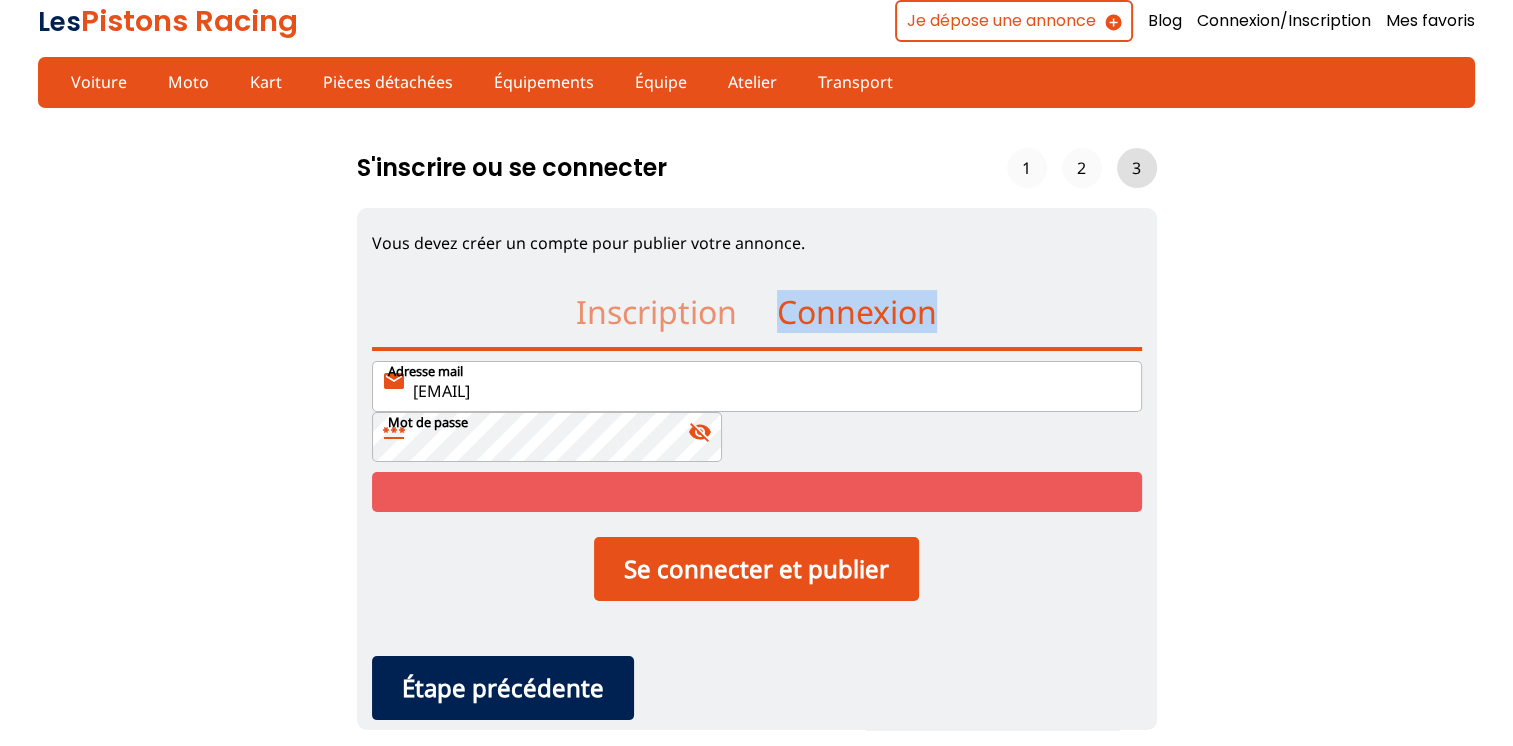 click on "Connexion" at bounding box center [857, 312] 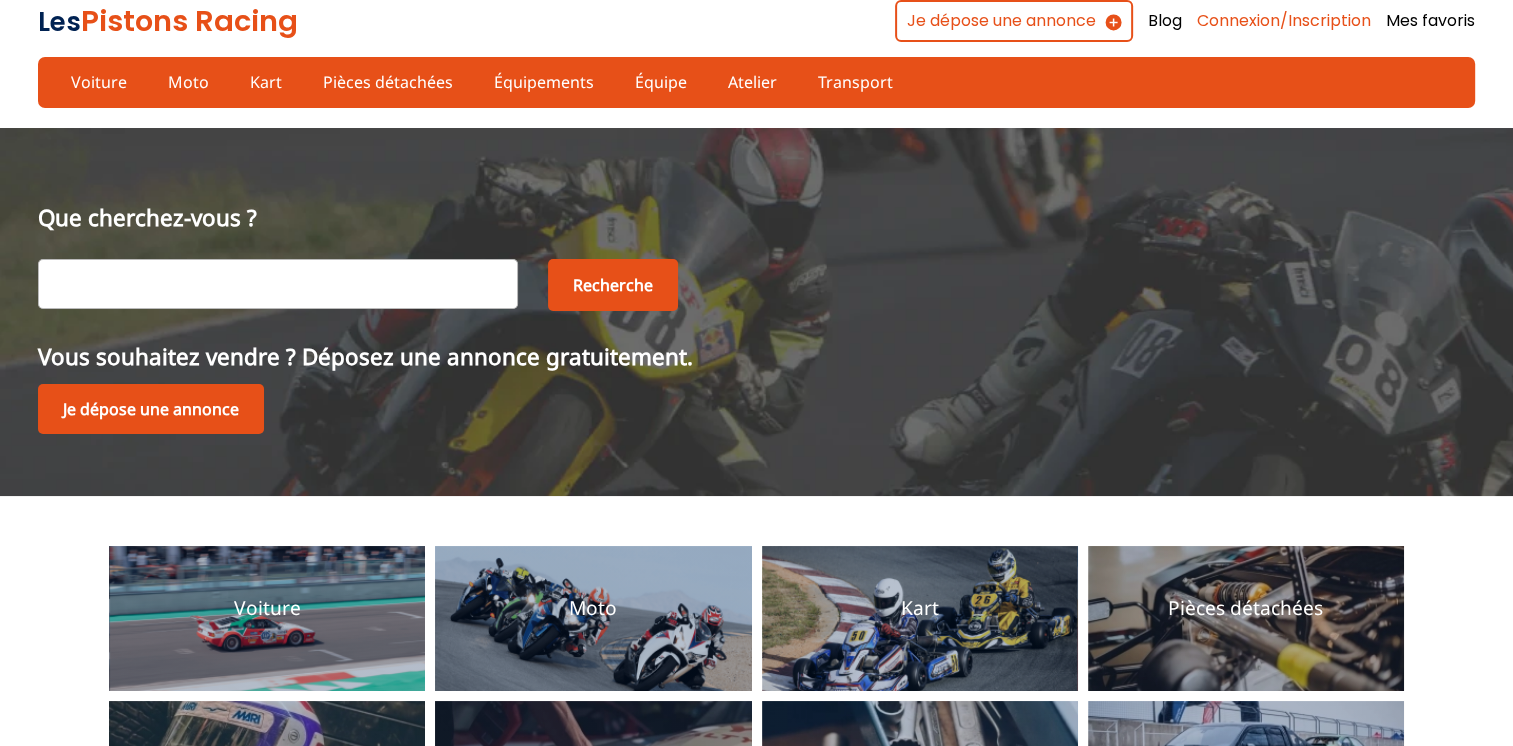 click on "Connexion/Inscription" at bounding box center [1284, 21] 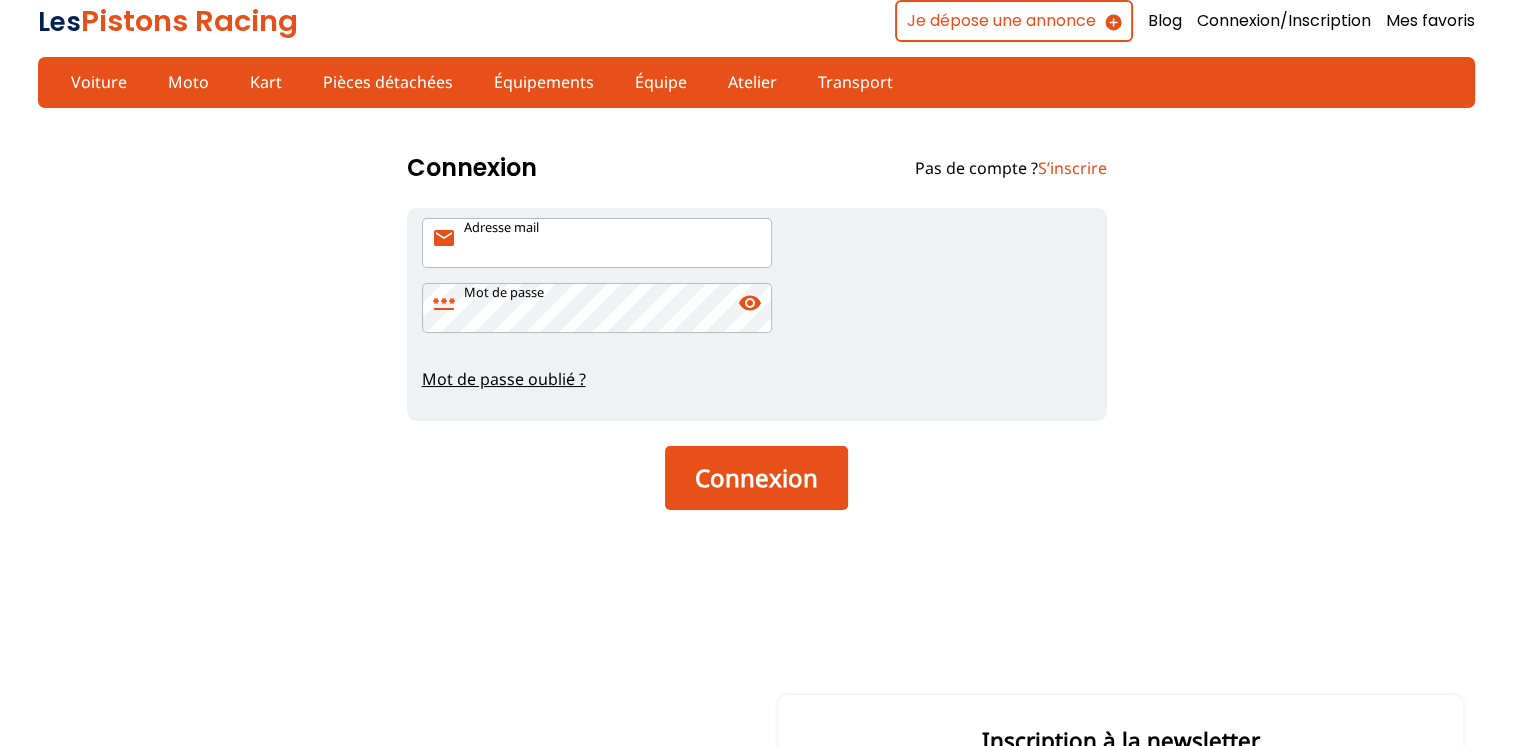 click on "Adresse mail mail" at bounding box center [597, 243] 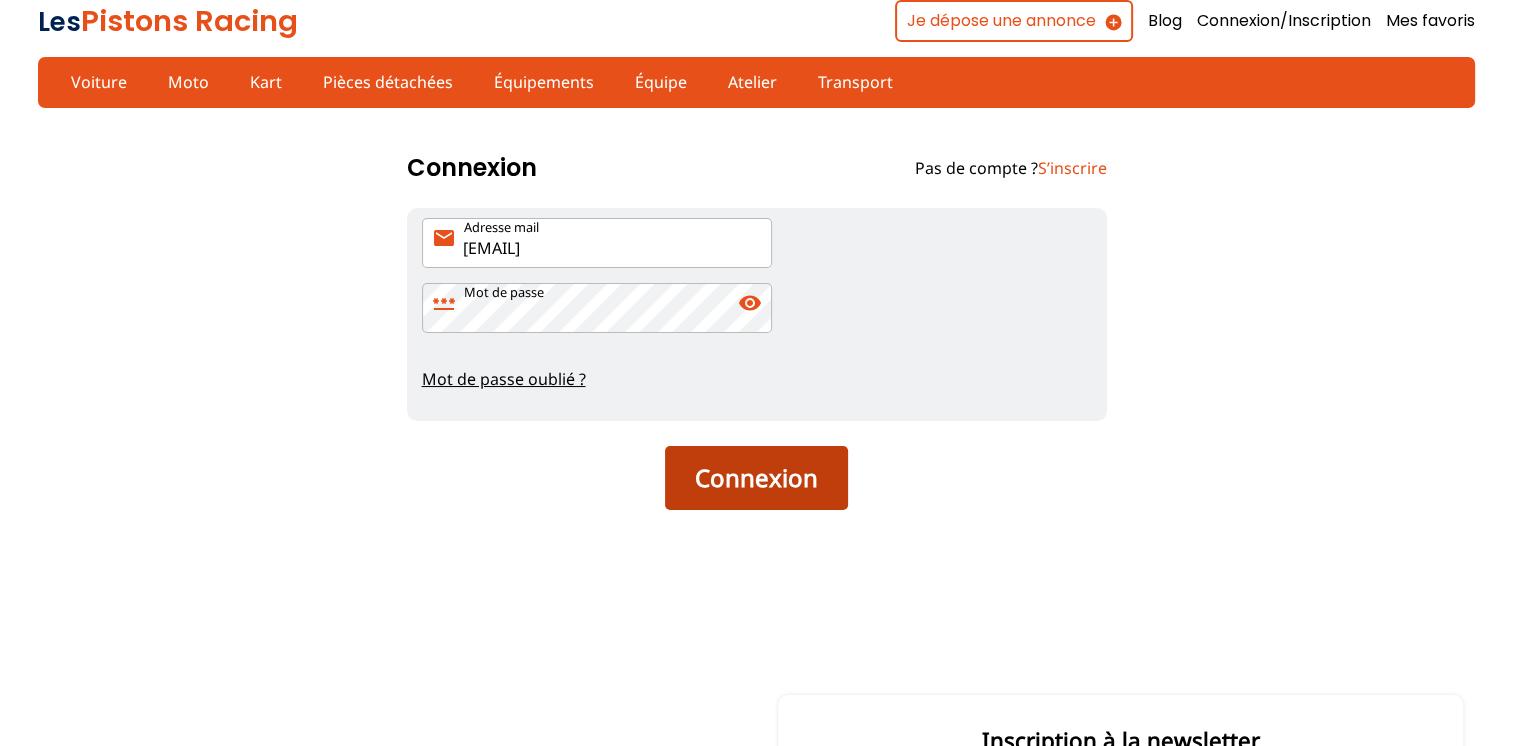 click on "Connexion" at bounding box center (756, 478) 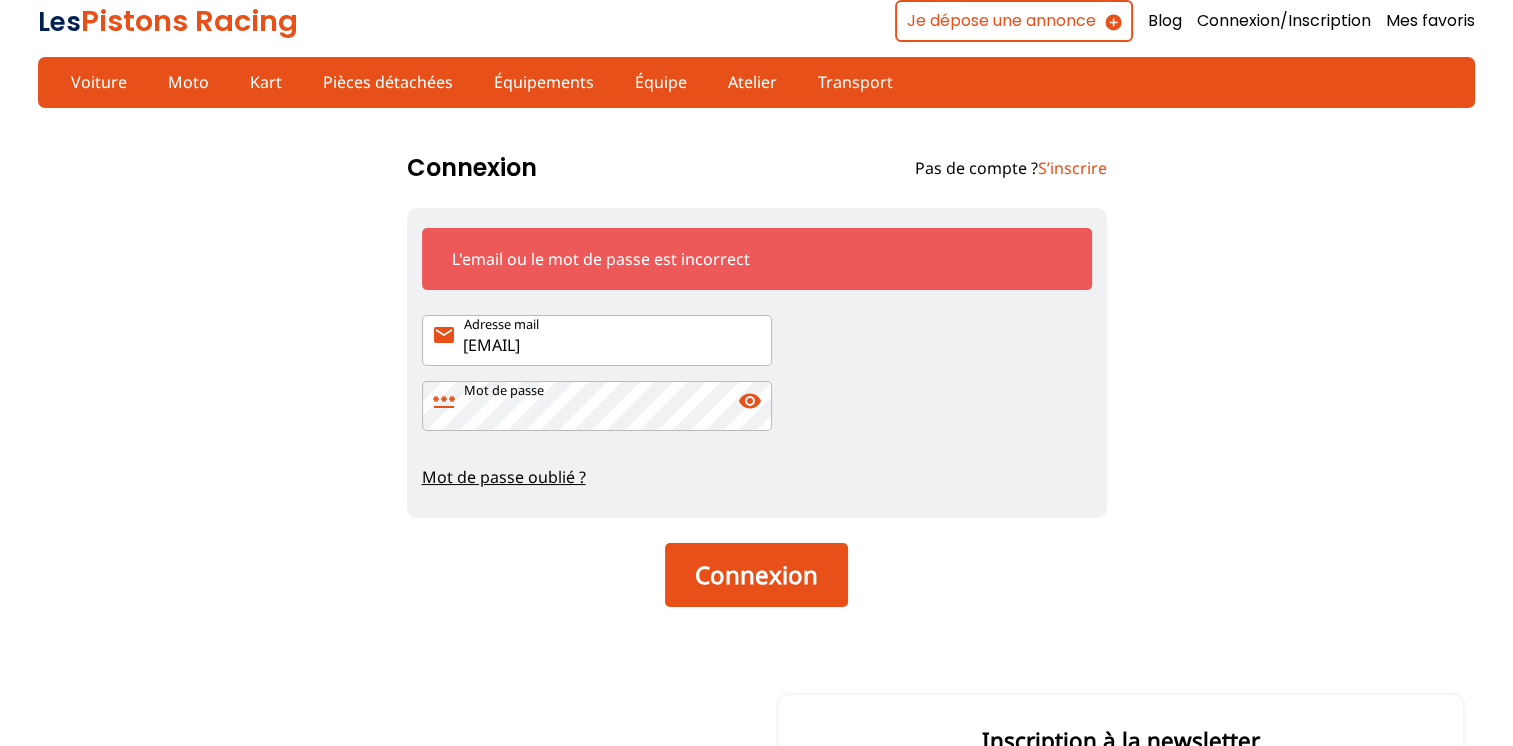click on "Mot de passe oublié ?" at bounding box center [757, 477] 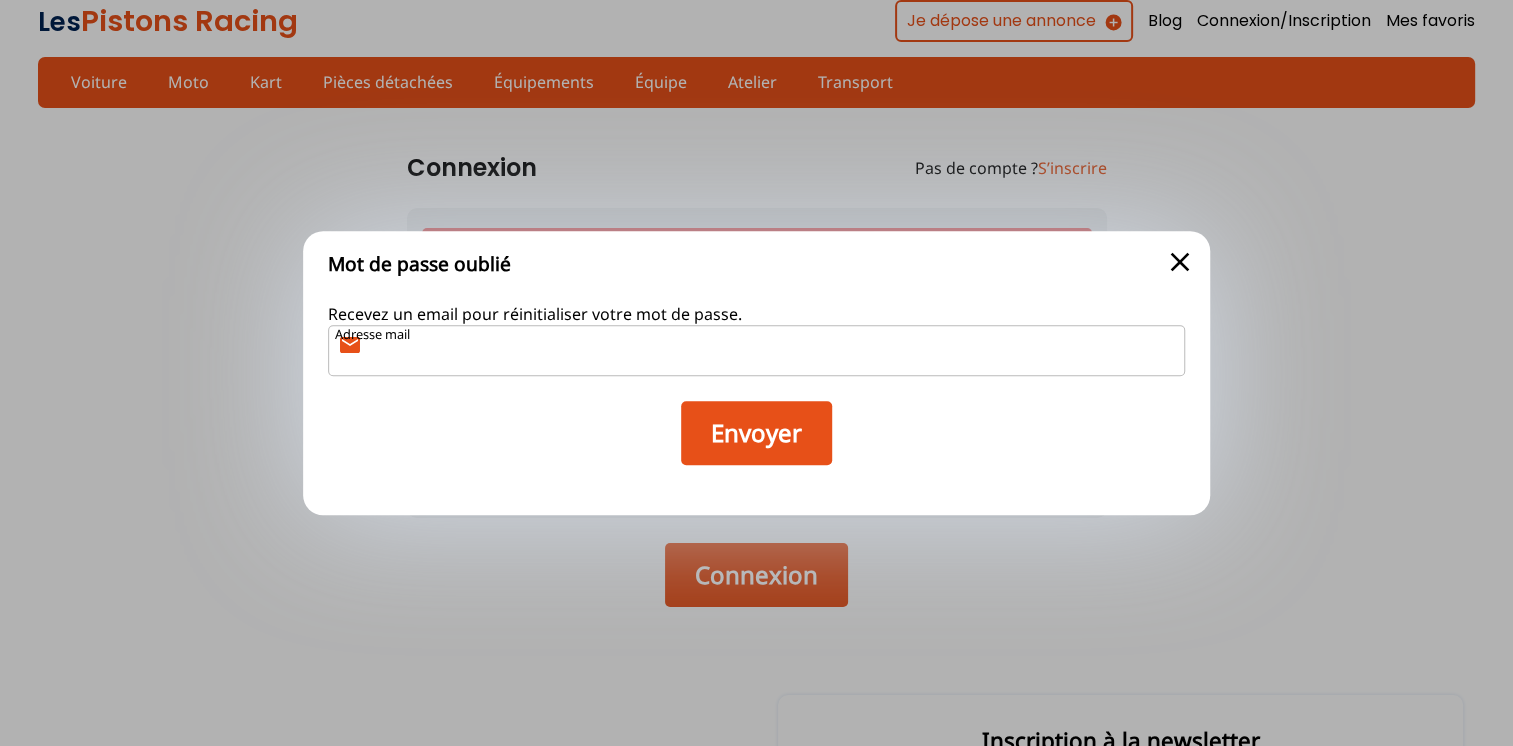 click on "Adresse mail mail" at bounding box center [757, 350] 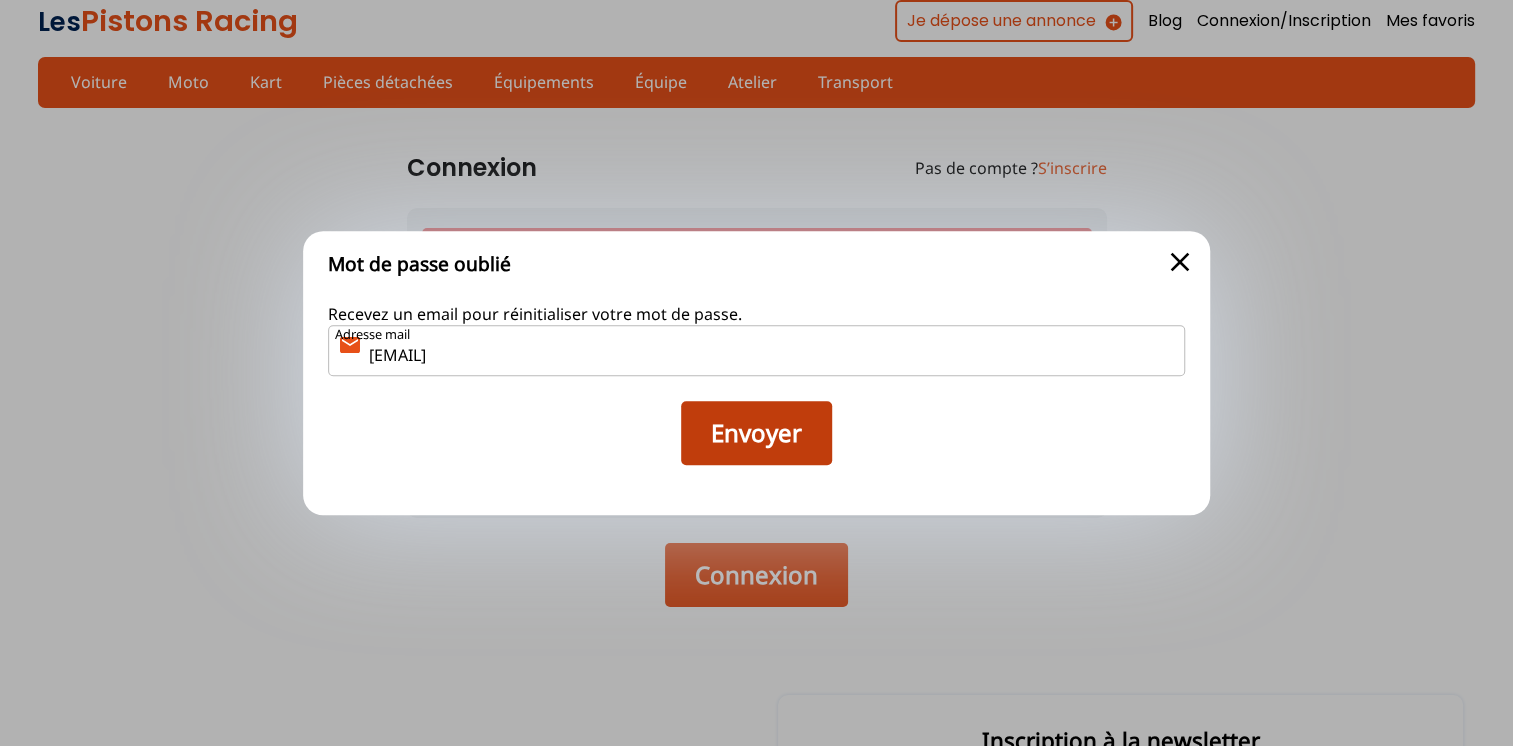 click on "Envoyer" at bounding box center [756, 433] 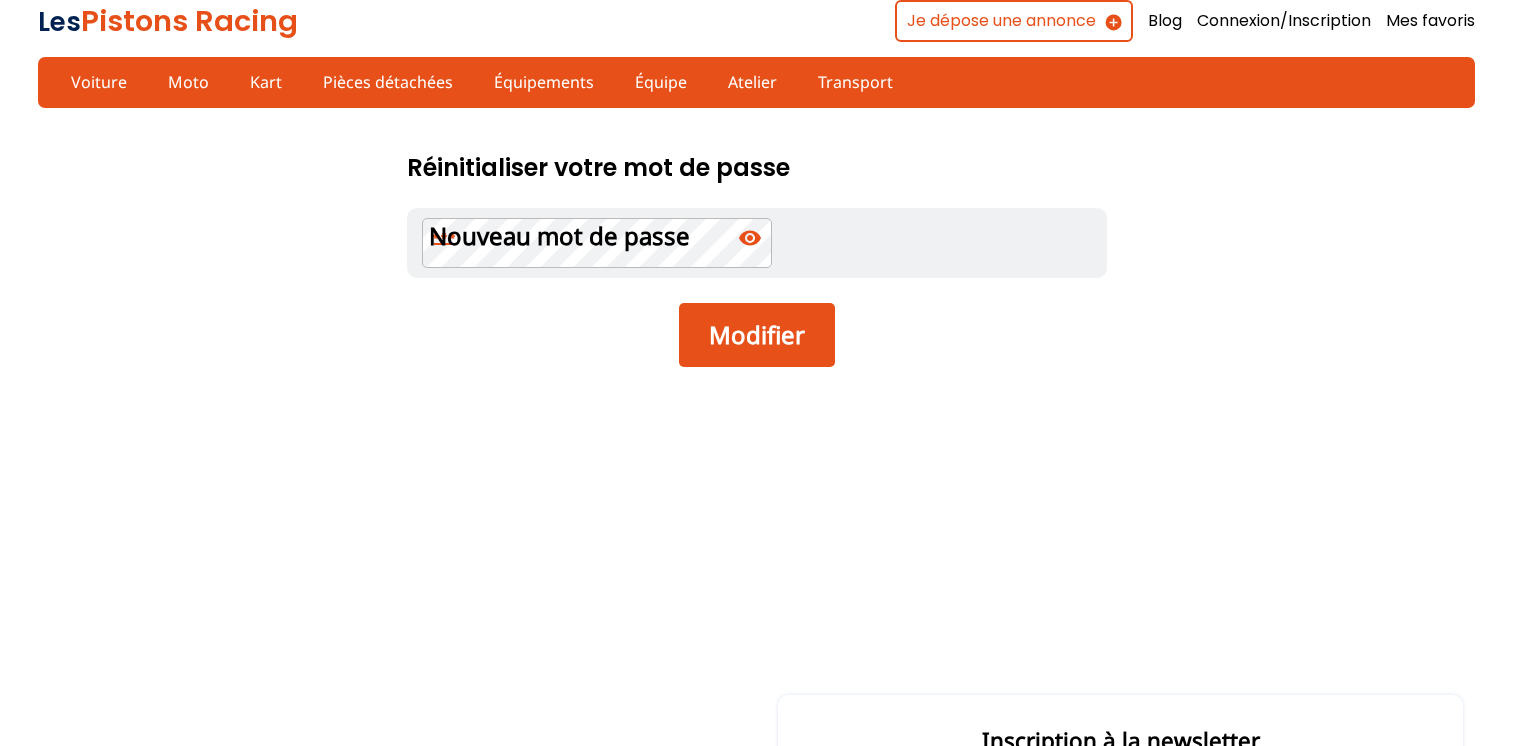 scroll, scrollTop: 0, scrollLeft: 0, axis: both 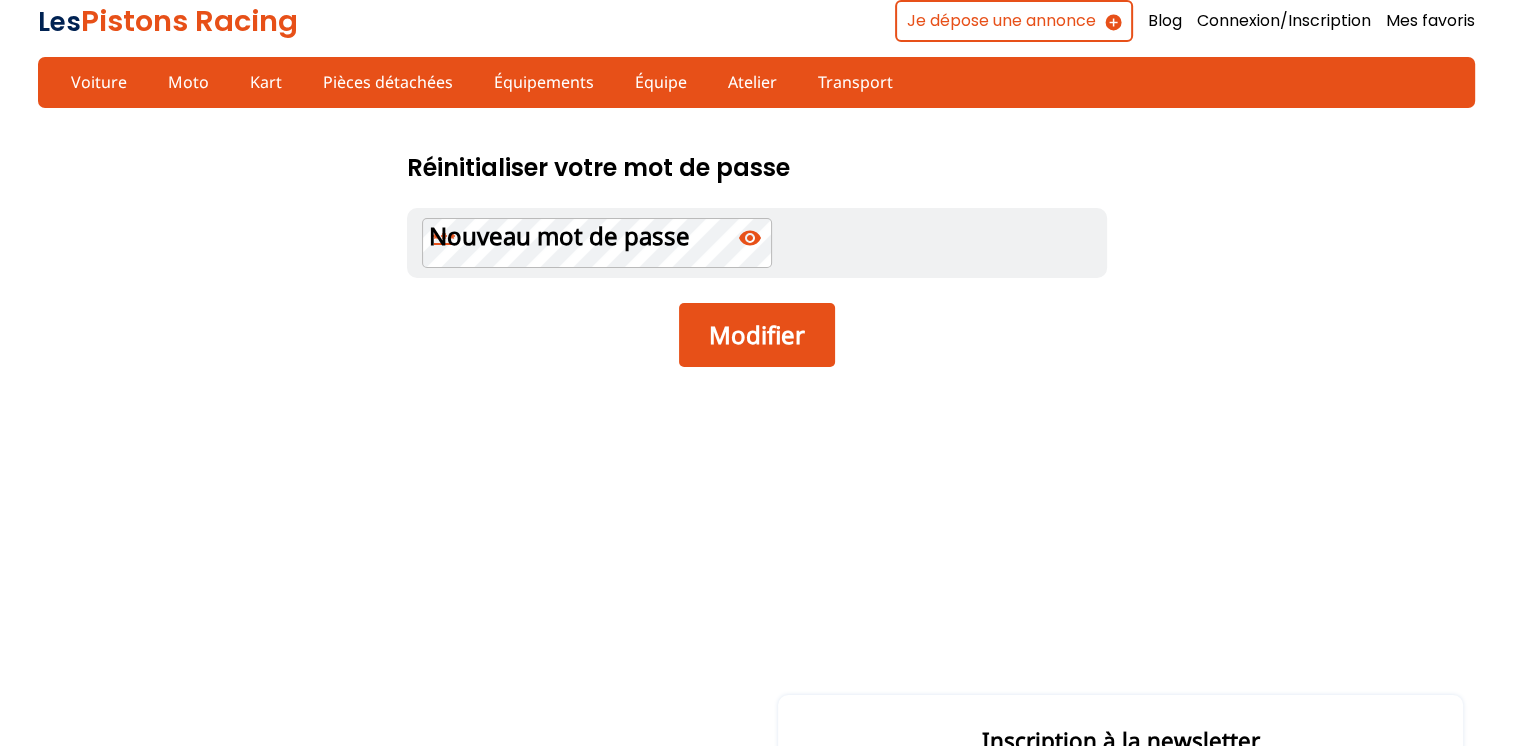 click on "Nouveau mot de passe" at bounding box center [559, 236] 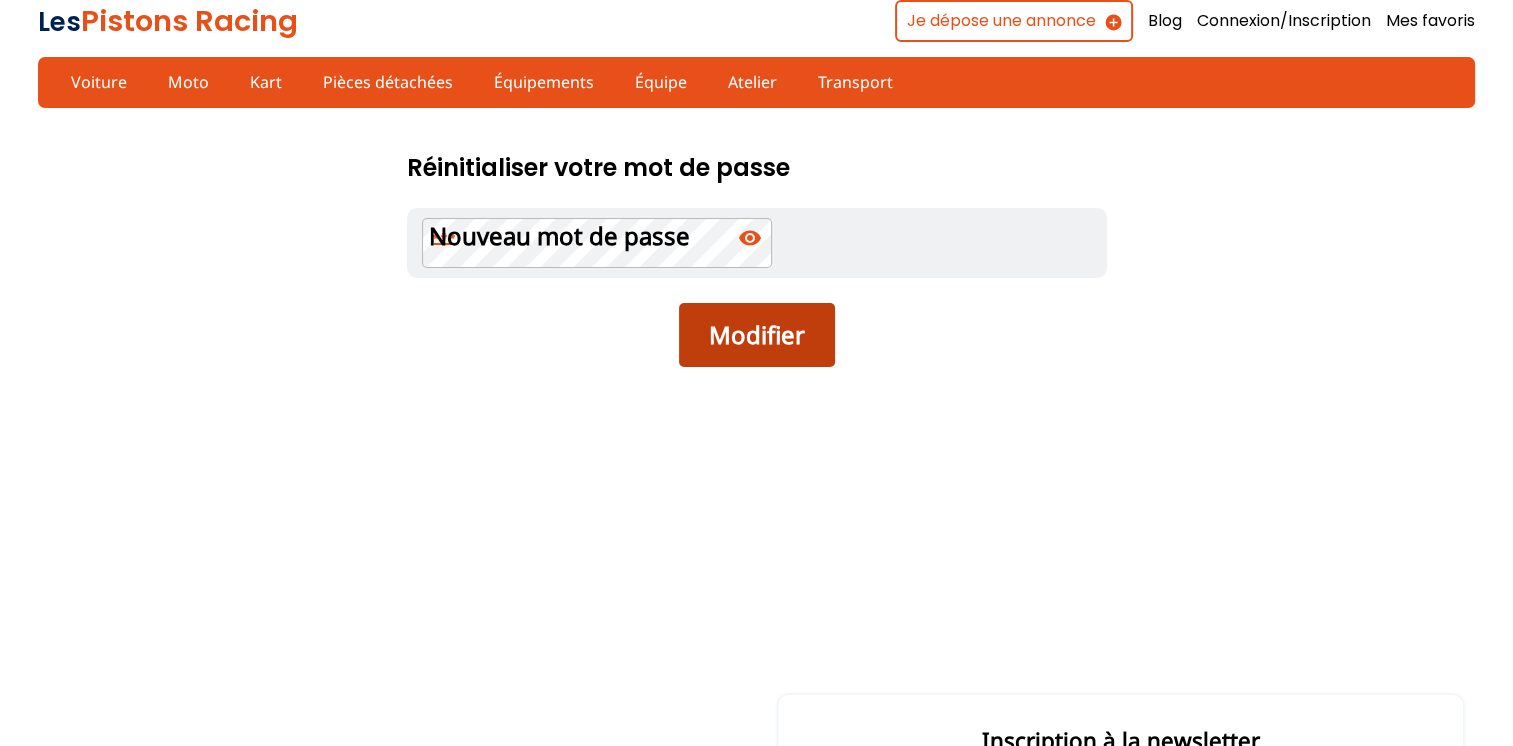 click on "Modifier" 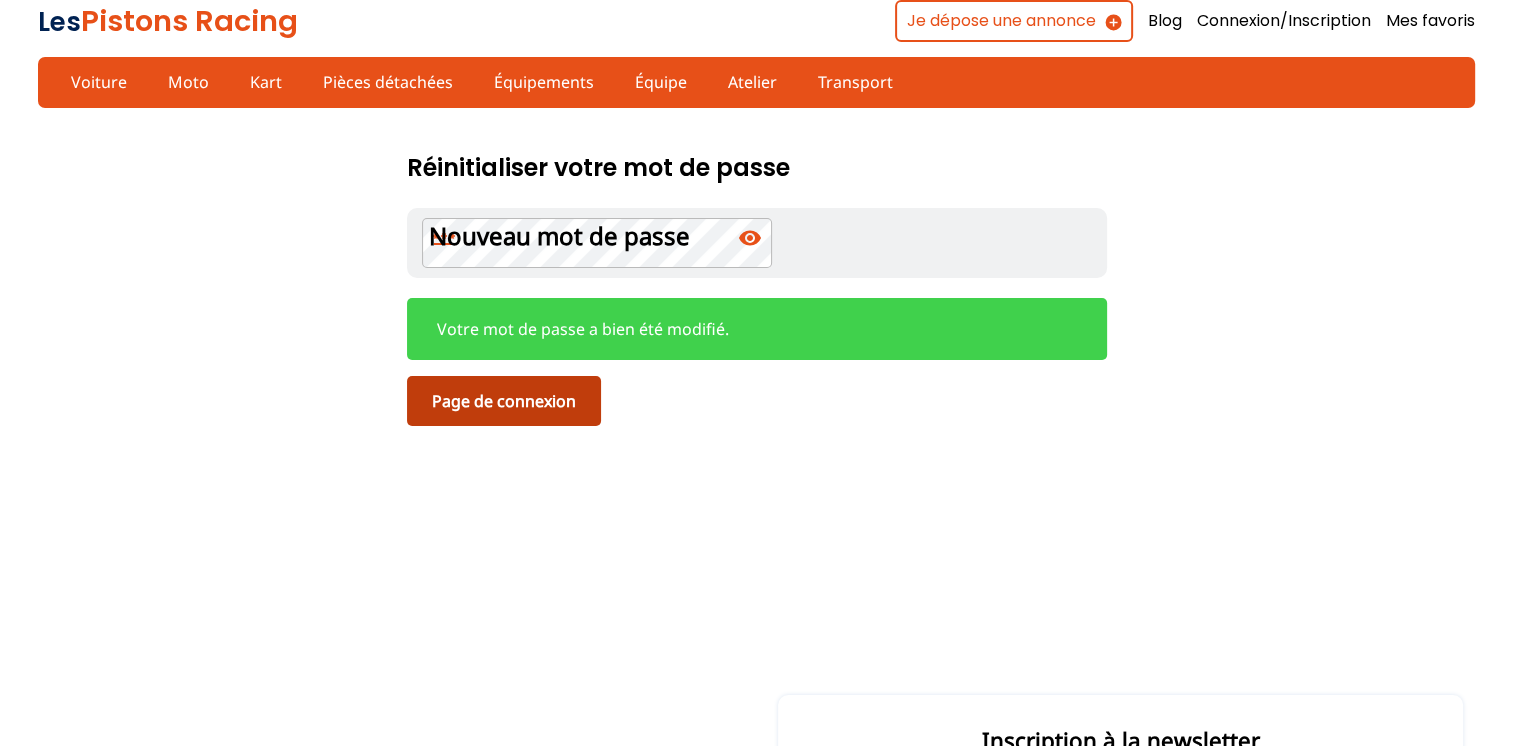 click on "Page de connexion" at bounding box center [504, 401] 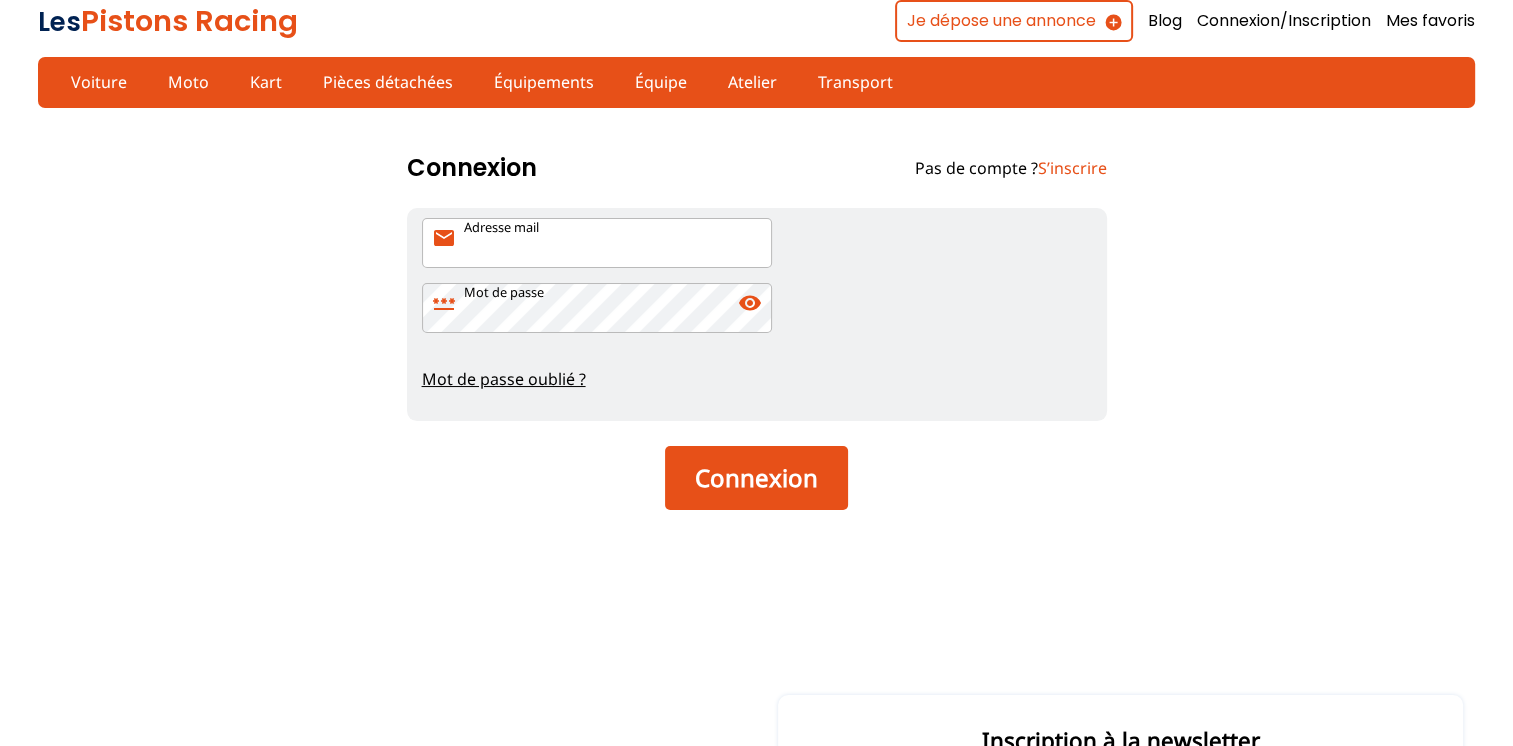 click on "Adresse mail" at bounding box center [501, 228] 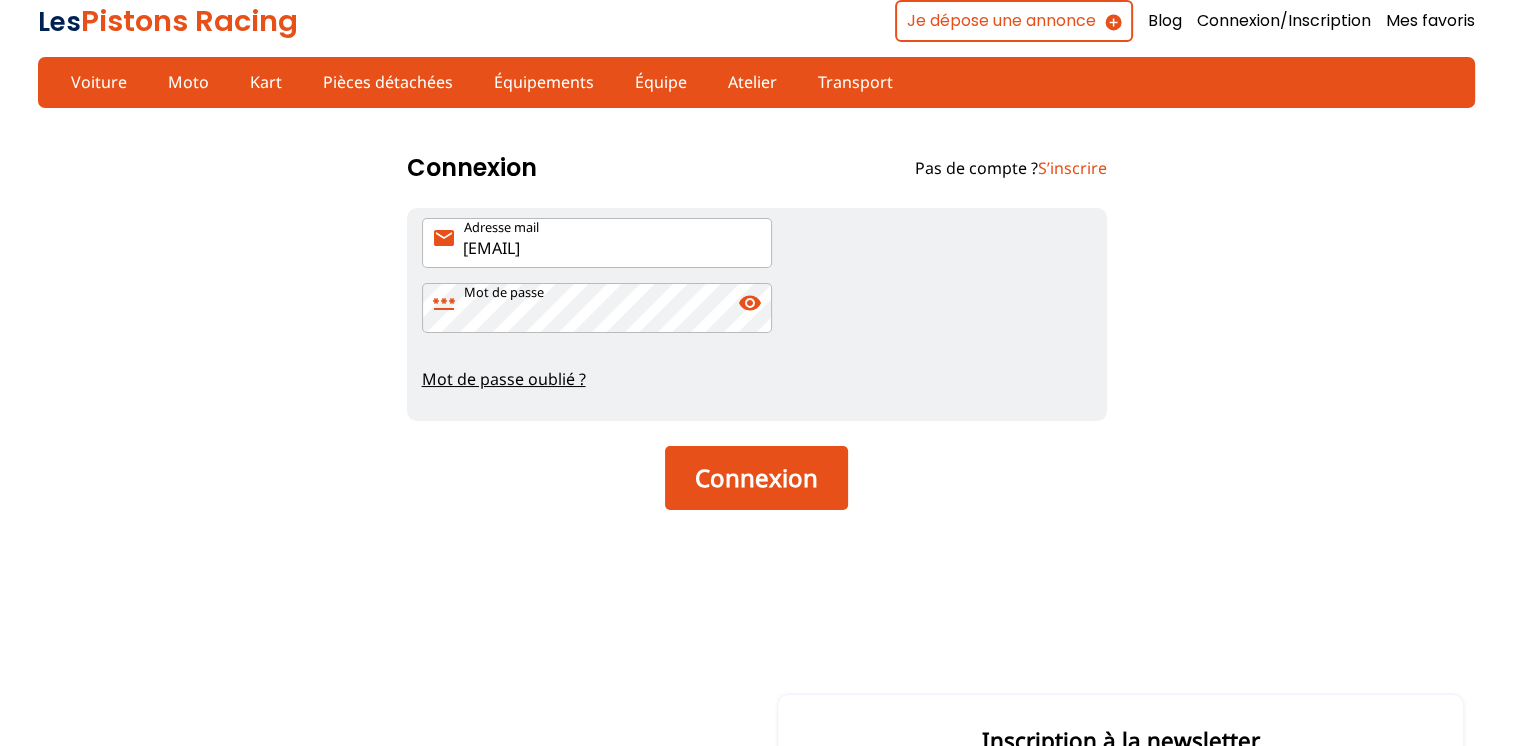 type on "[EMAIL]" 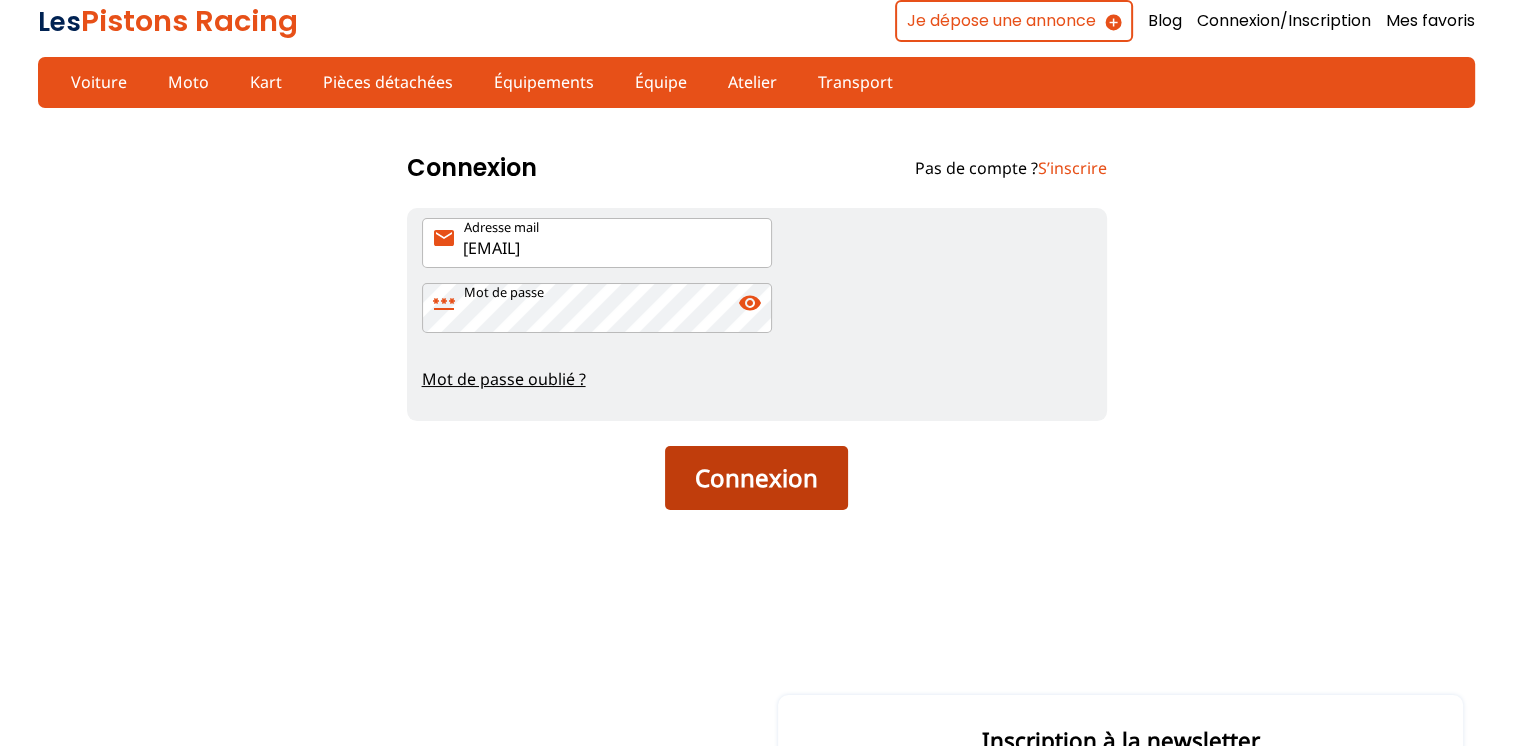 click on "Connexion" at bounding box center [756, 478] 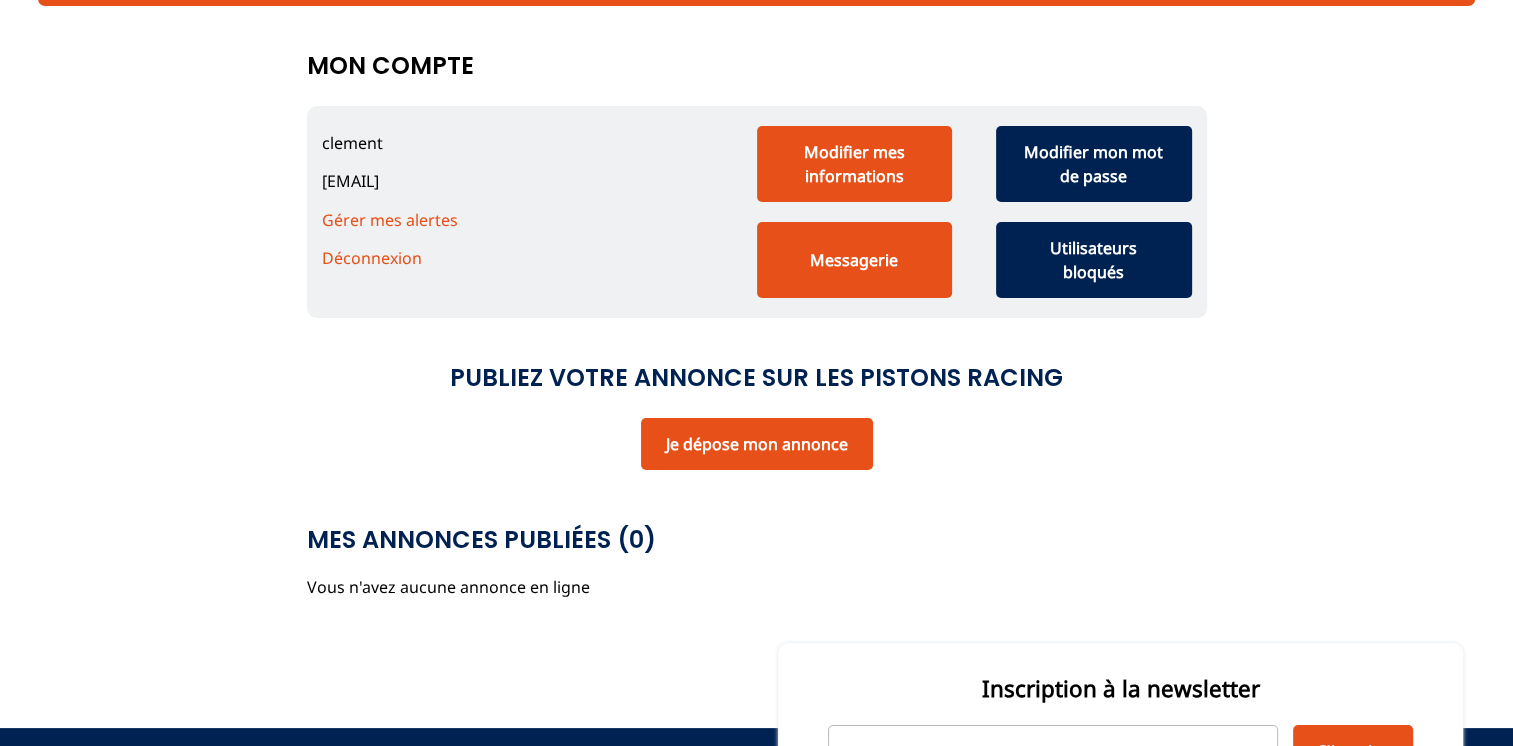 scroll, scrollTop: 200, scrollLeft: 0, axis: vertical 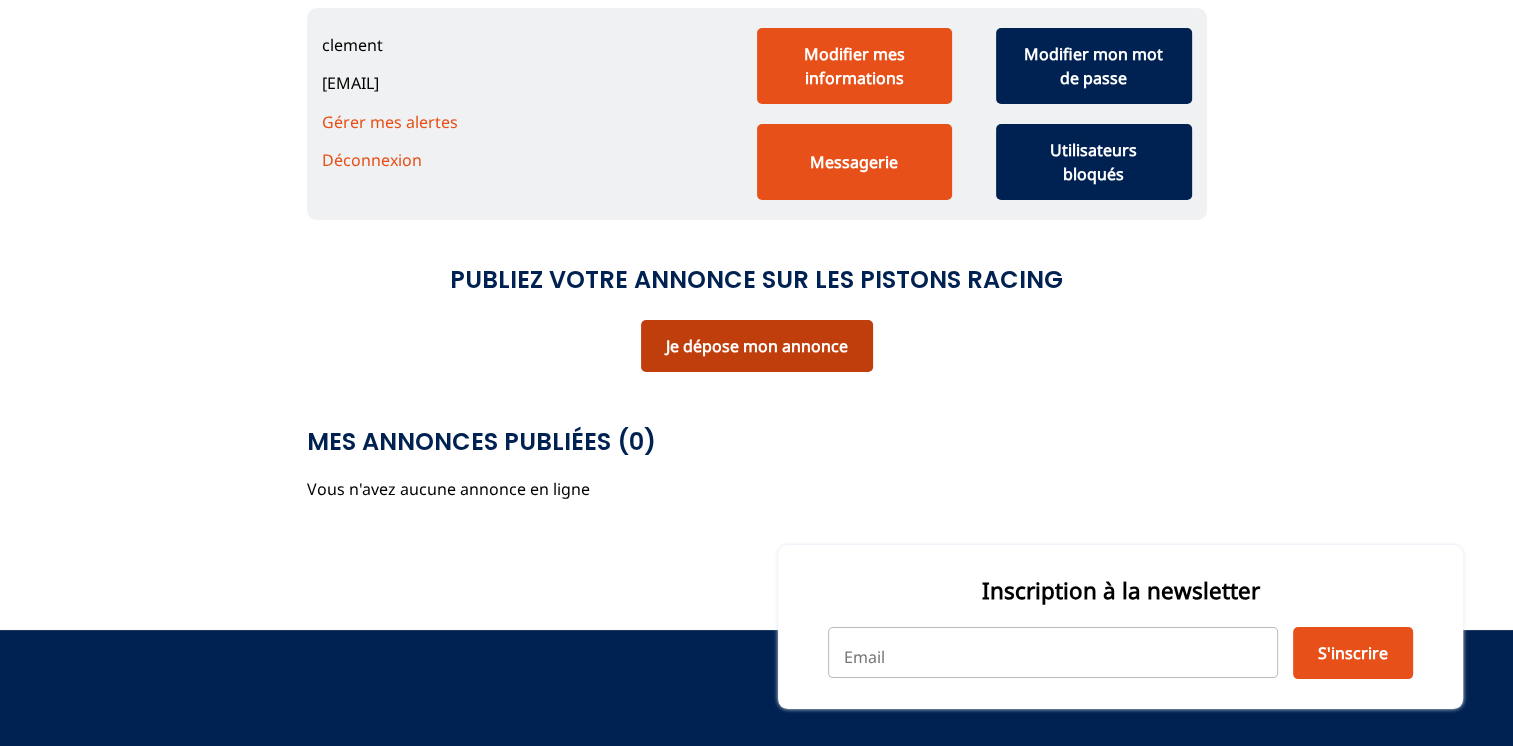 click on "Je dépose mon annonce" at bounding box center (757, 346) 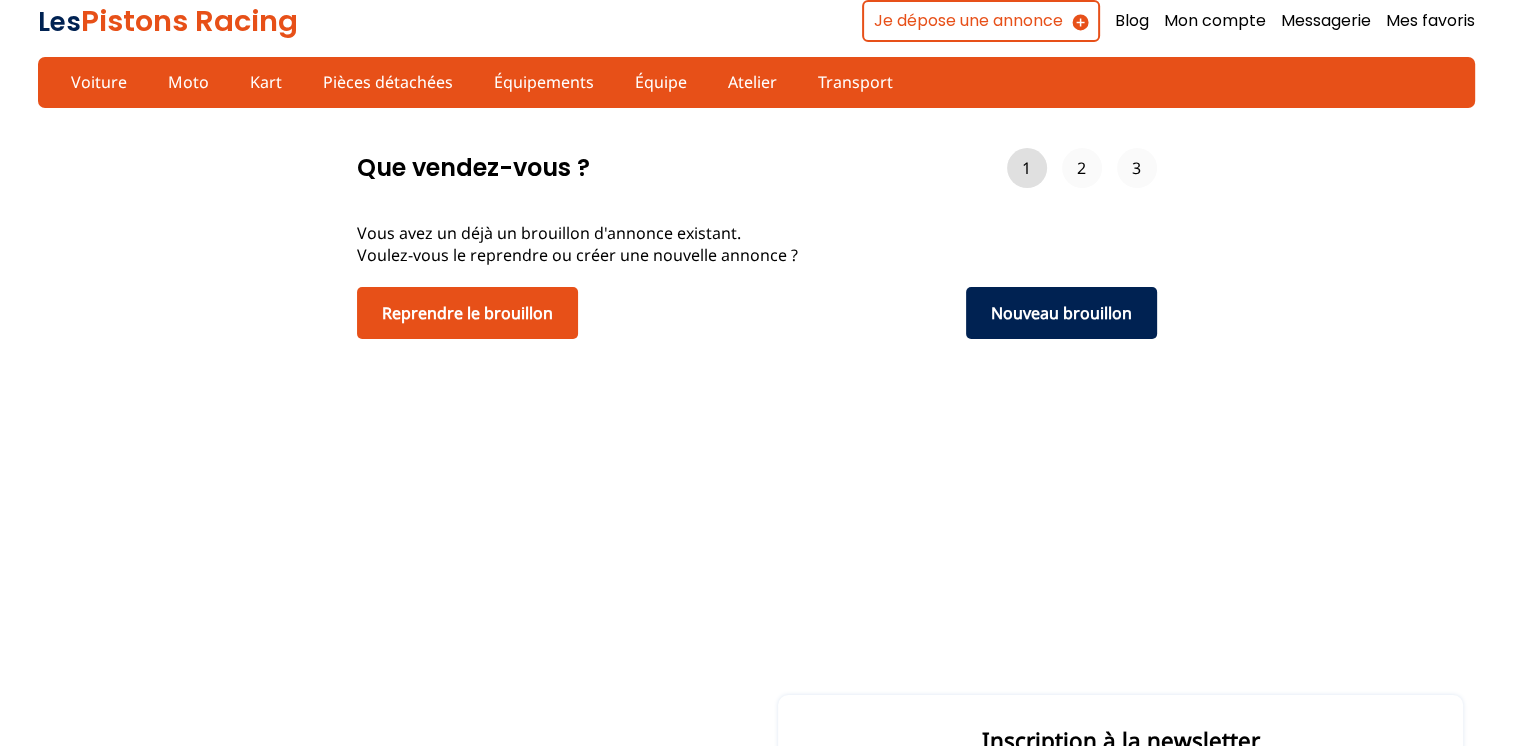 scroll, scrollTop: 0, scrollLeft: 0, axis: both 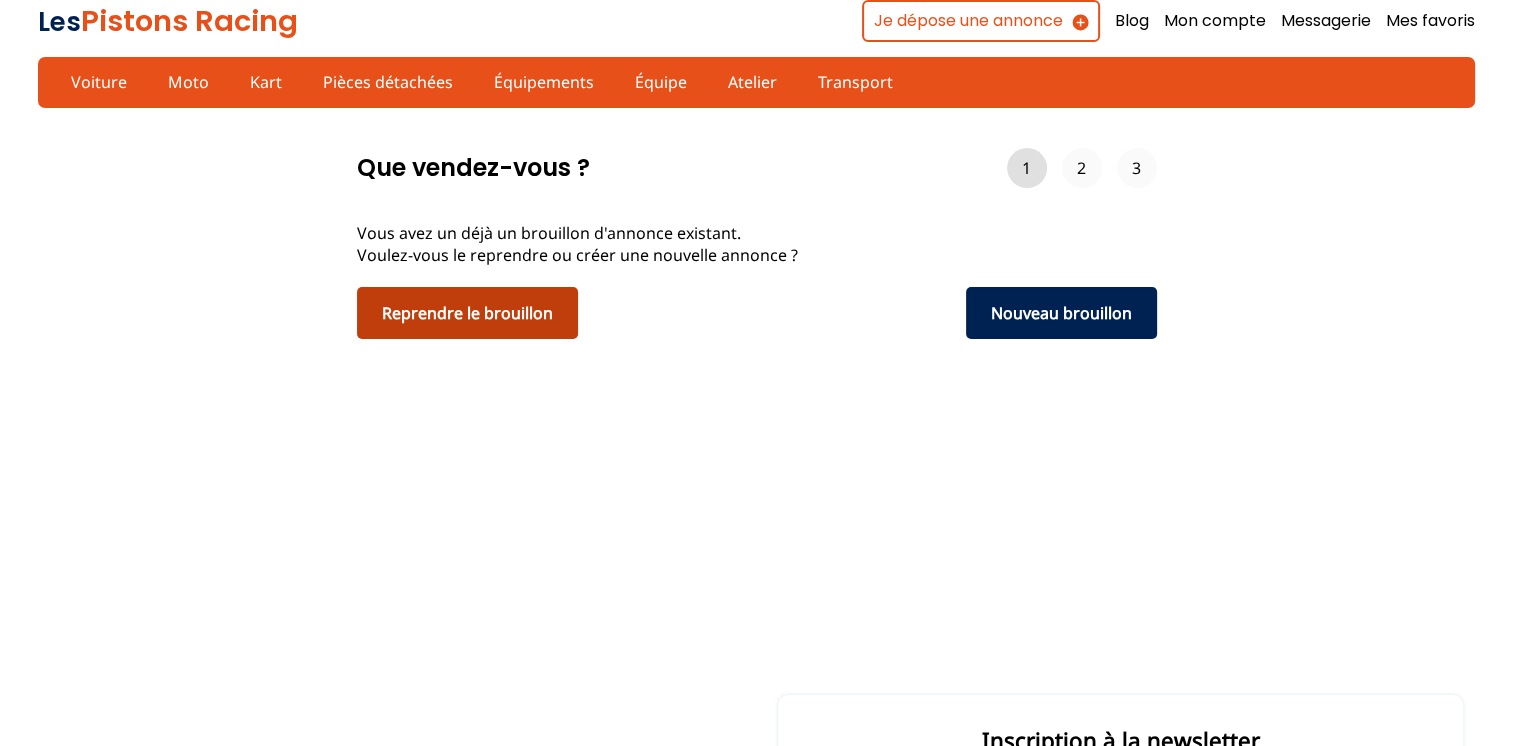 click on "Reprendre le brouillon" at bounding box center (467, 313) 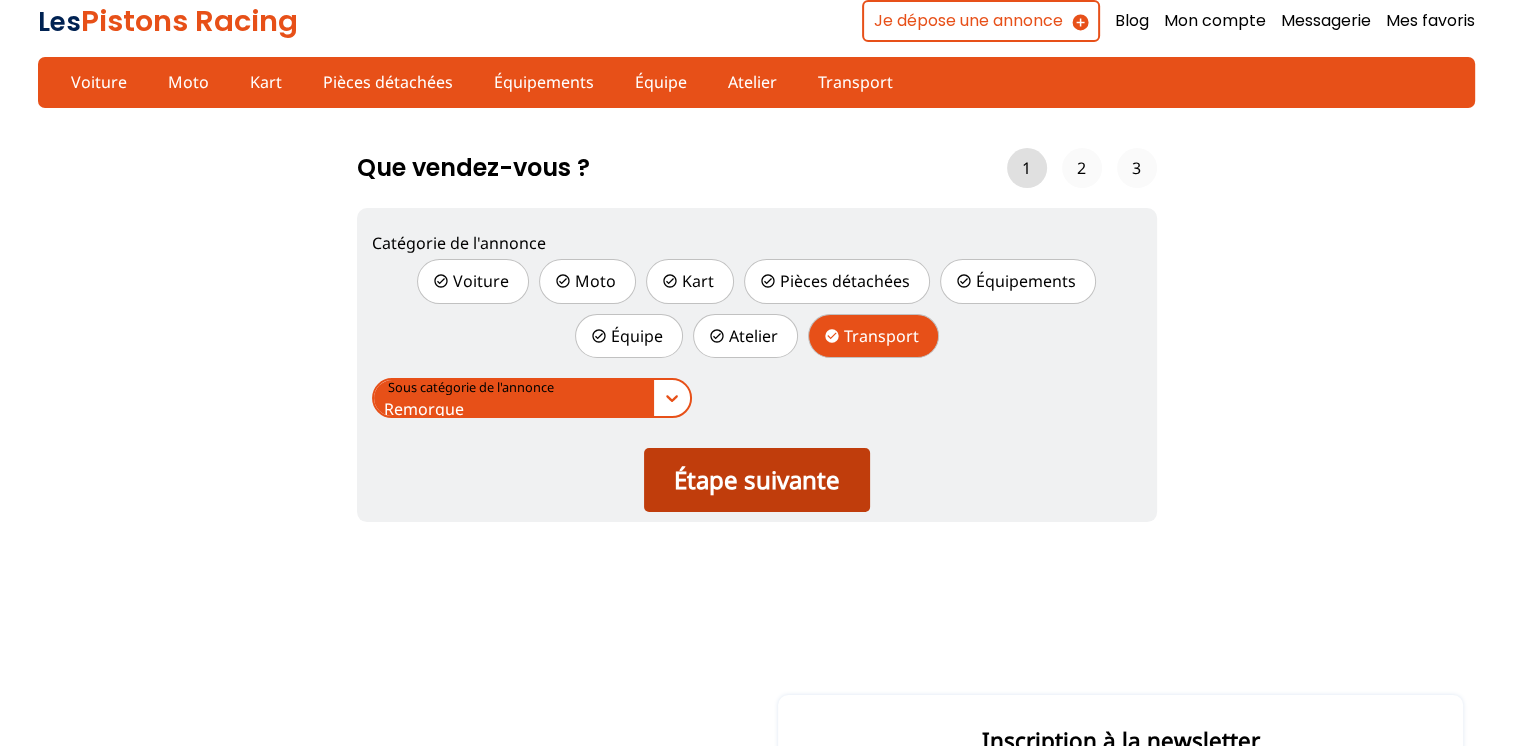 click on "Étape suivante" at bounding box center [757, 480] 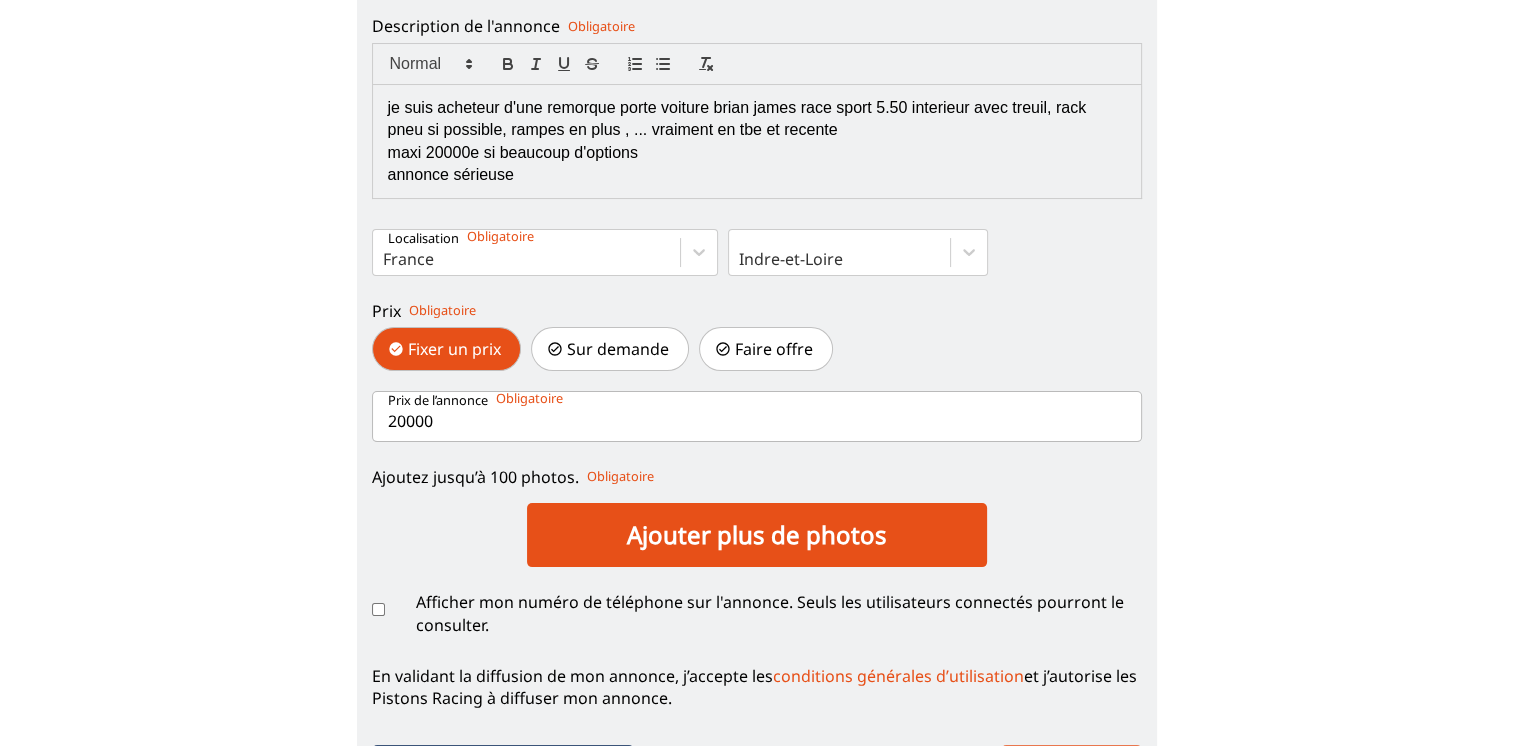 scroll, scrollTop: 400, scrollLeft: 0, axis: vertical 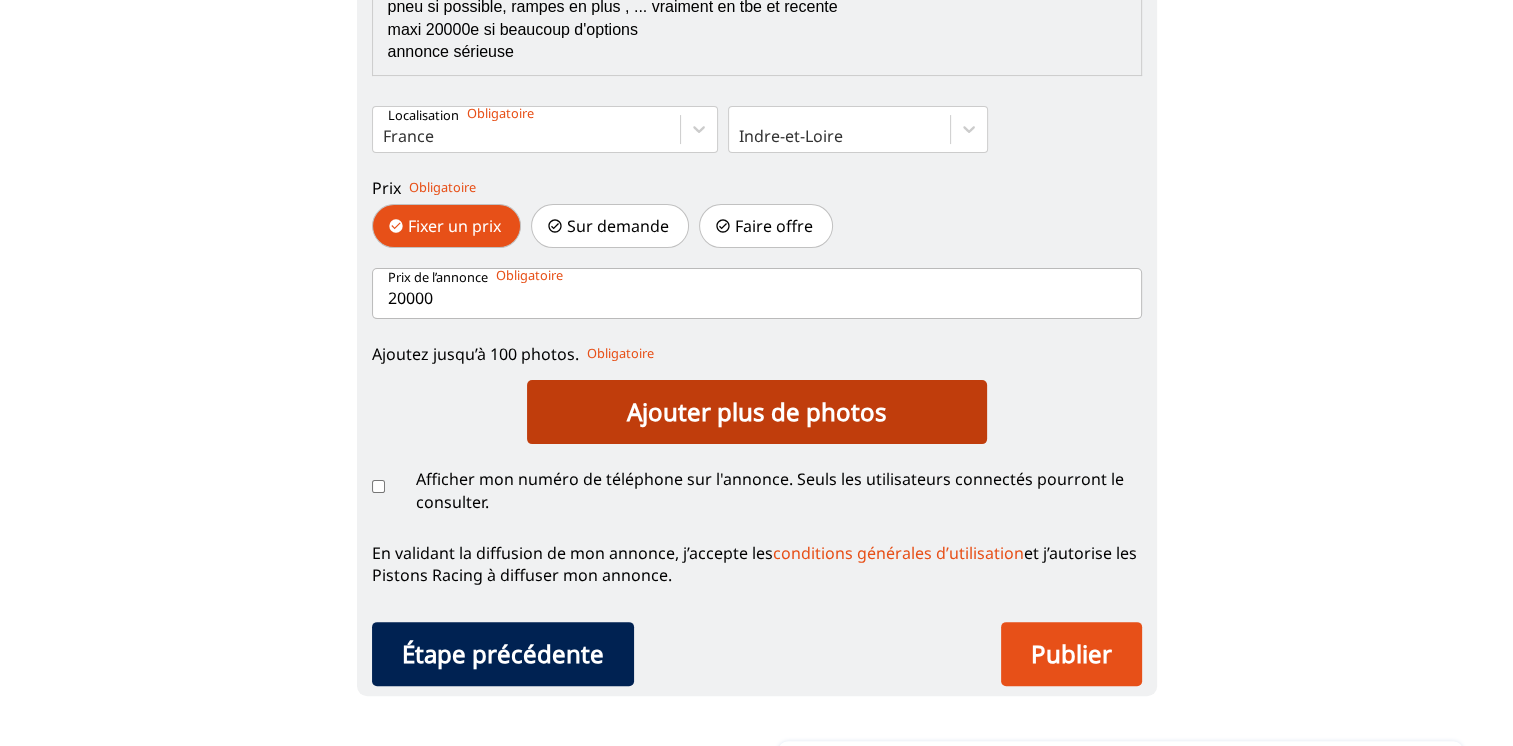 click on "Ajouter plus de photos" at bounding box center [757, 412] 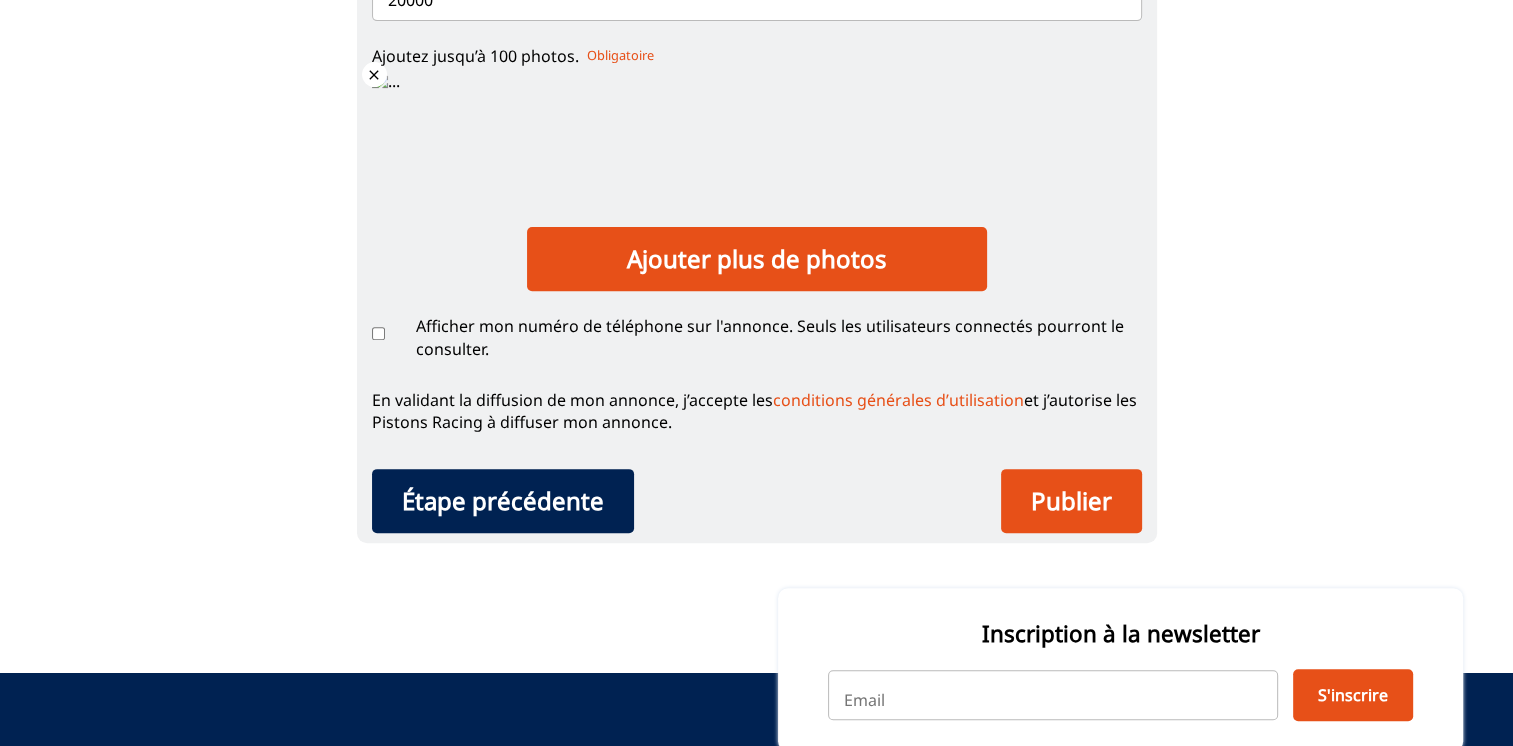 scroll, scrollTop: 700, scrollLeft: 0, axis: vertical 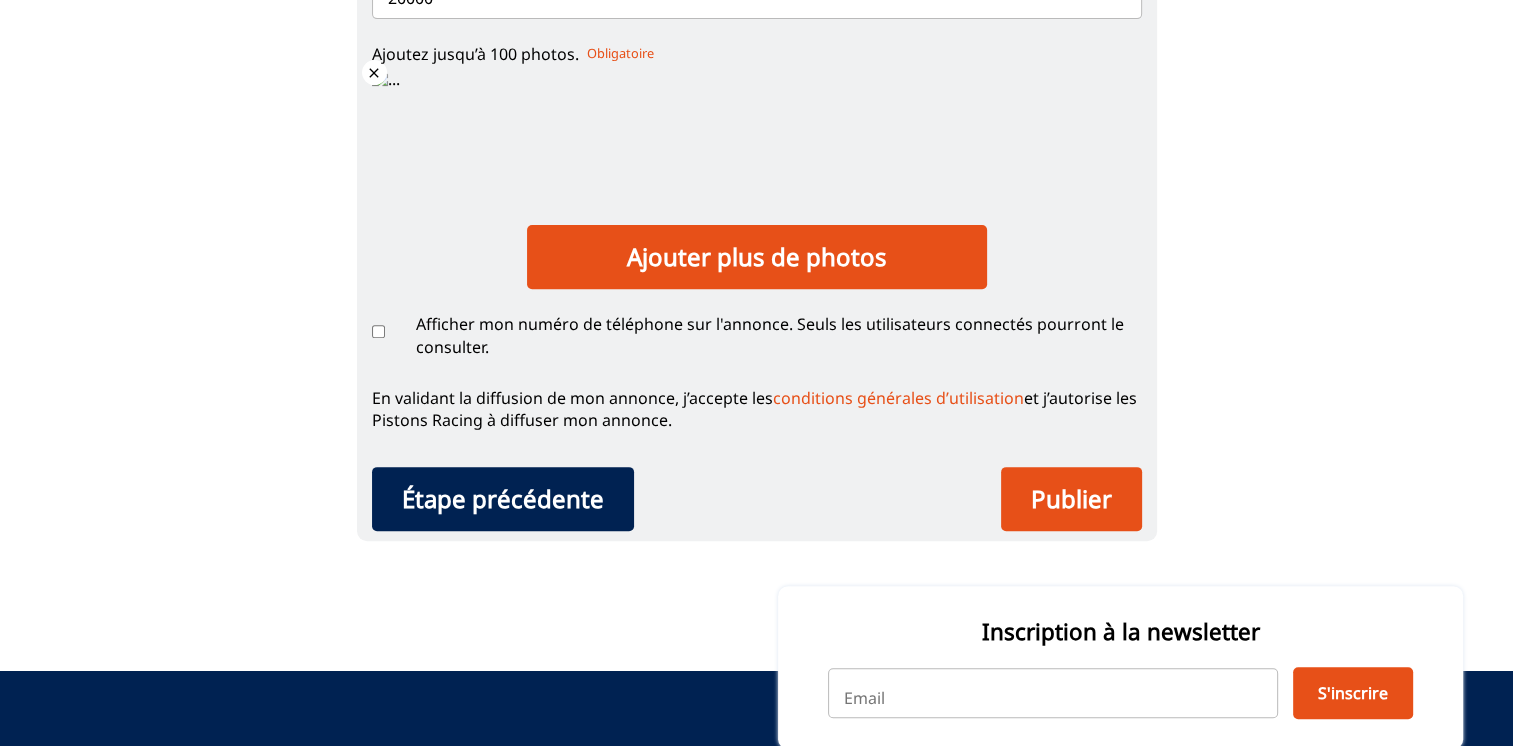 click on "Afficher mon numéro de téléphone sur l'annonce. Seuls les utilisateurs connectés pourront le consulter." at bounding box center [378, 331] 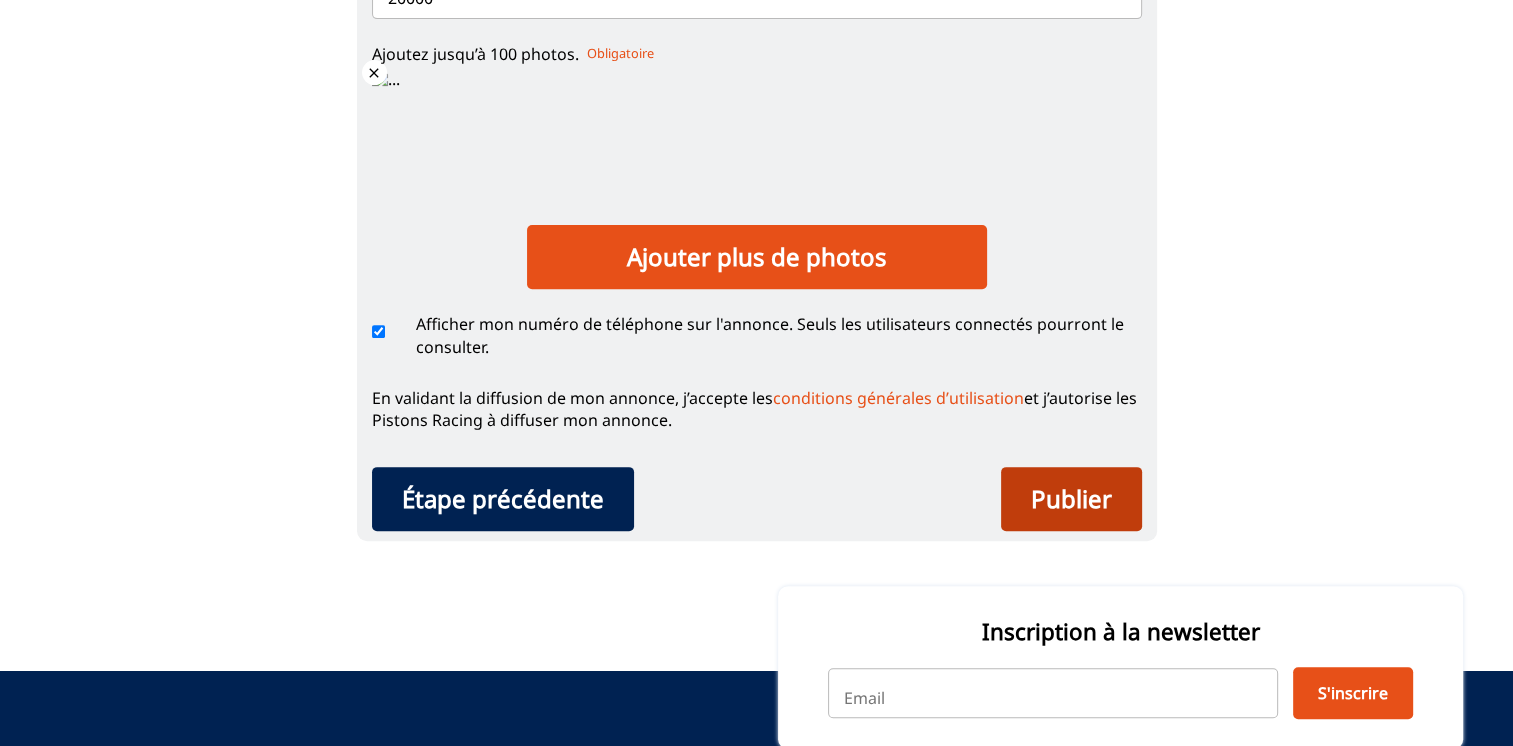 click on "Publier" at bounding box center (1071, 499) 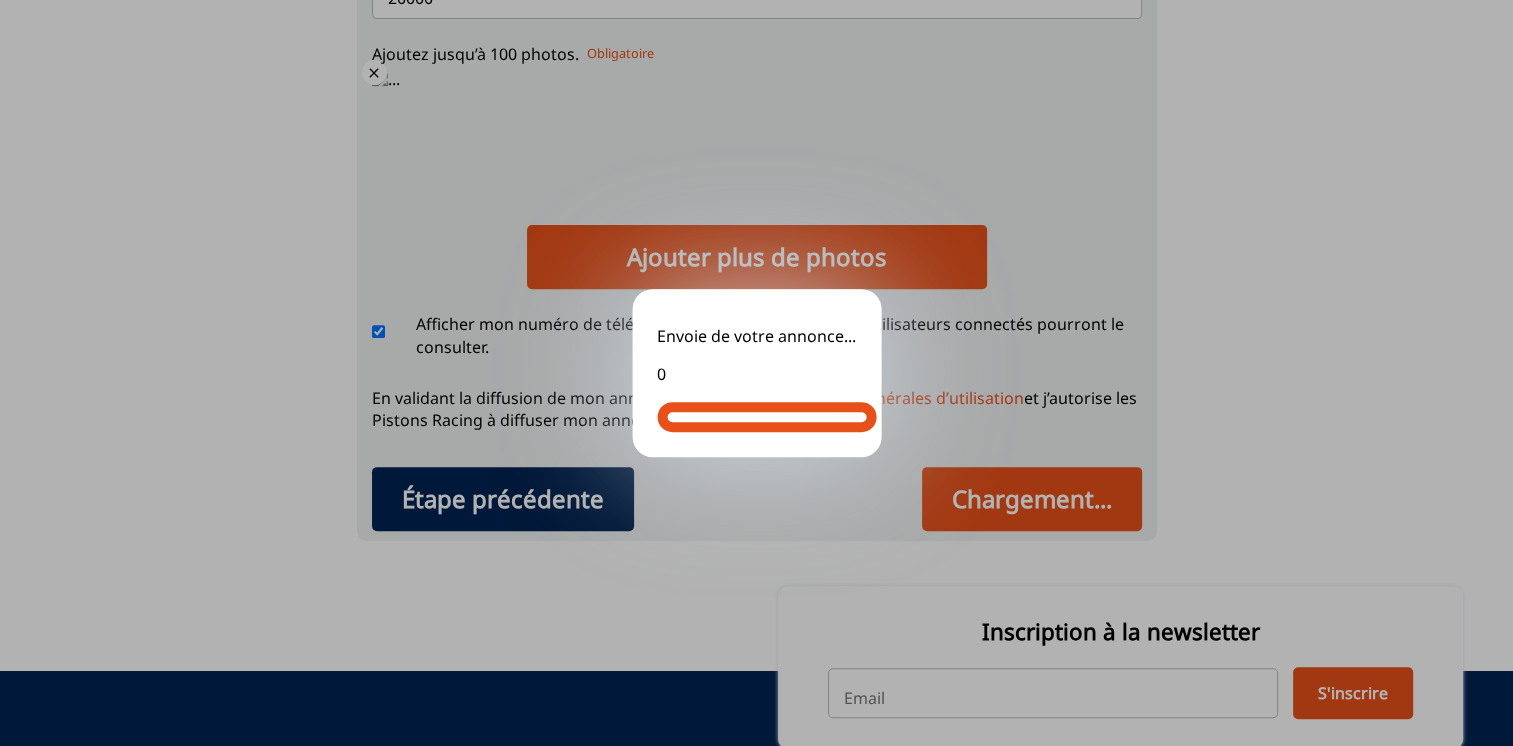 checkbox on "true" 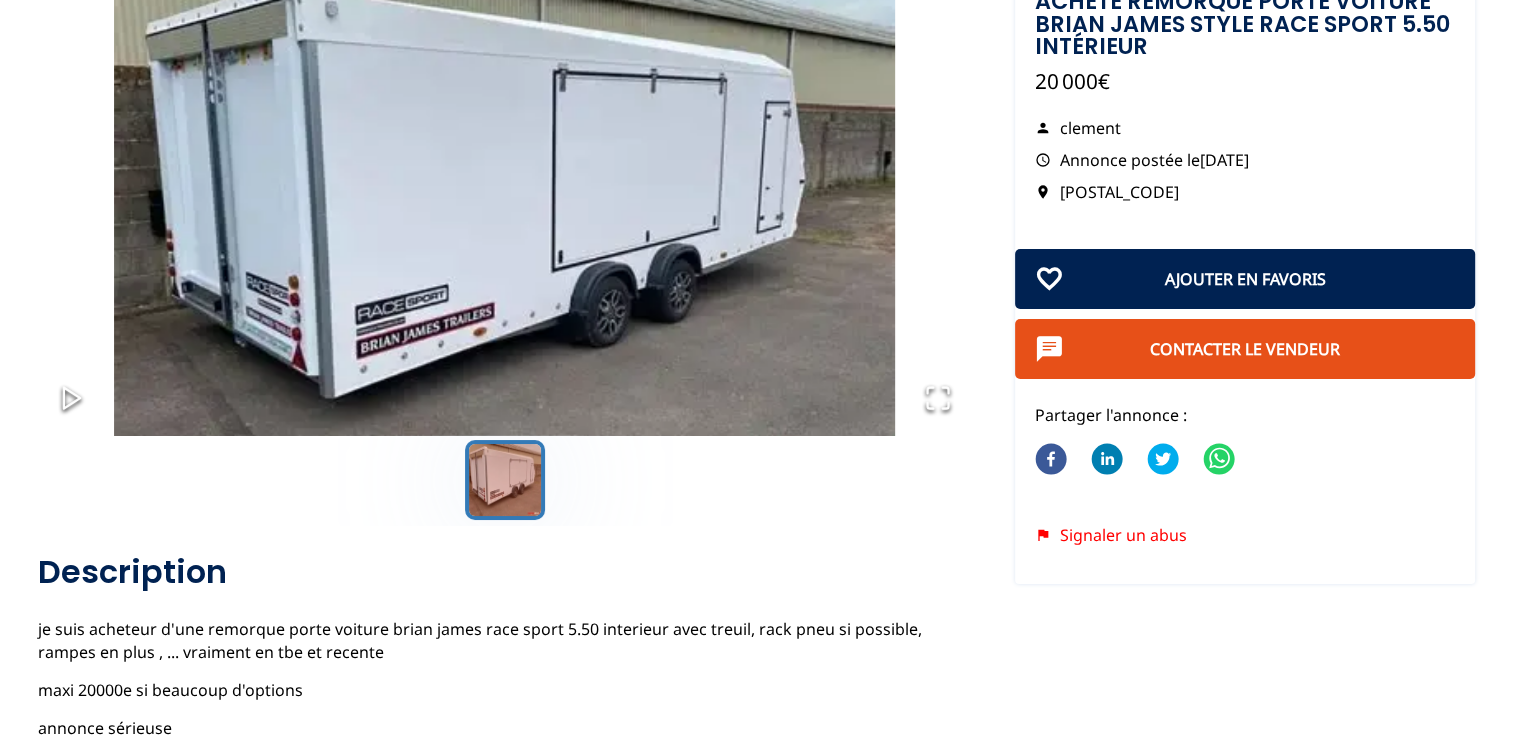 scroll, scrollTop: 0, scrollLeft: 0, axis: both 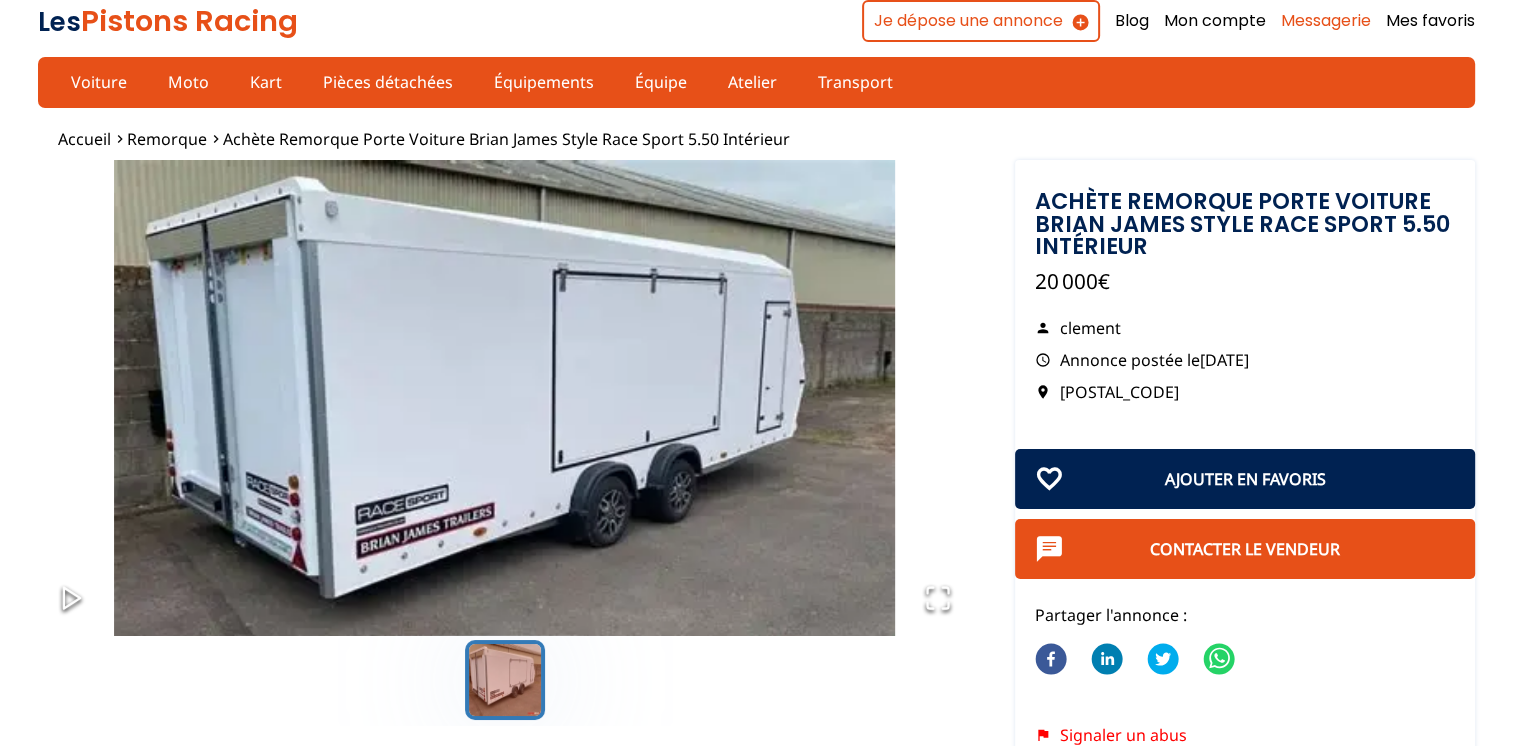 click on "Messagerie" at bounding box center [1326, 21] 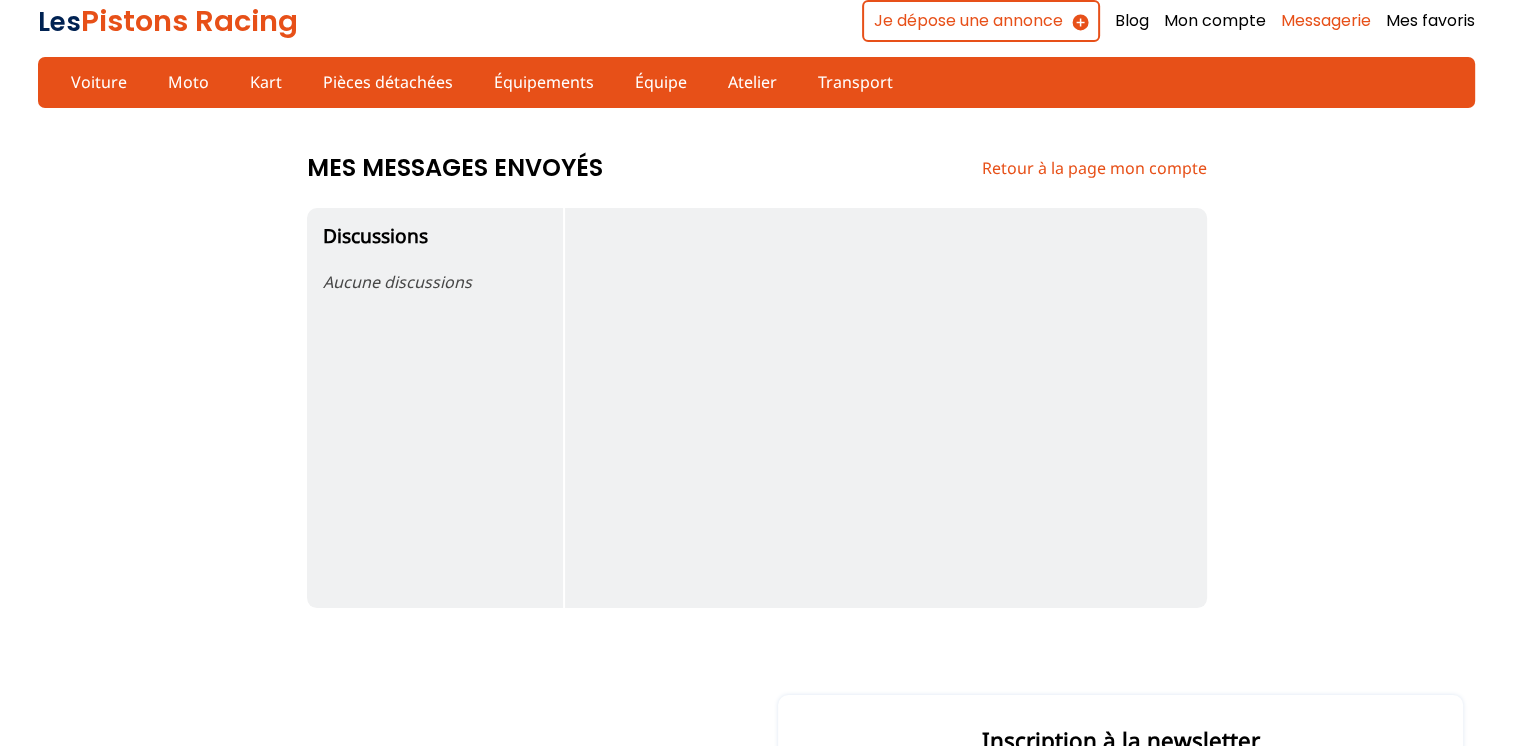 click on "Messagerie" at bounding box center [1326, 21] 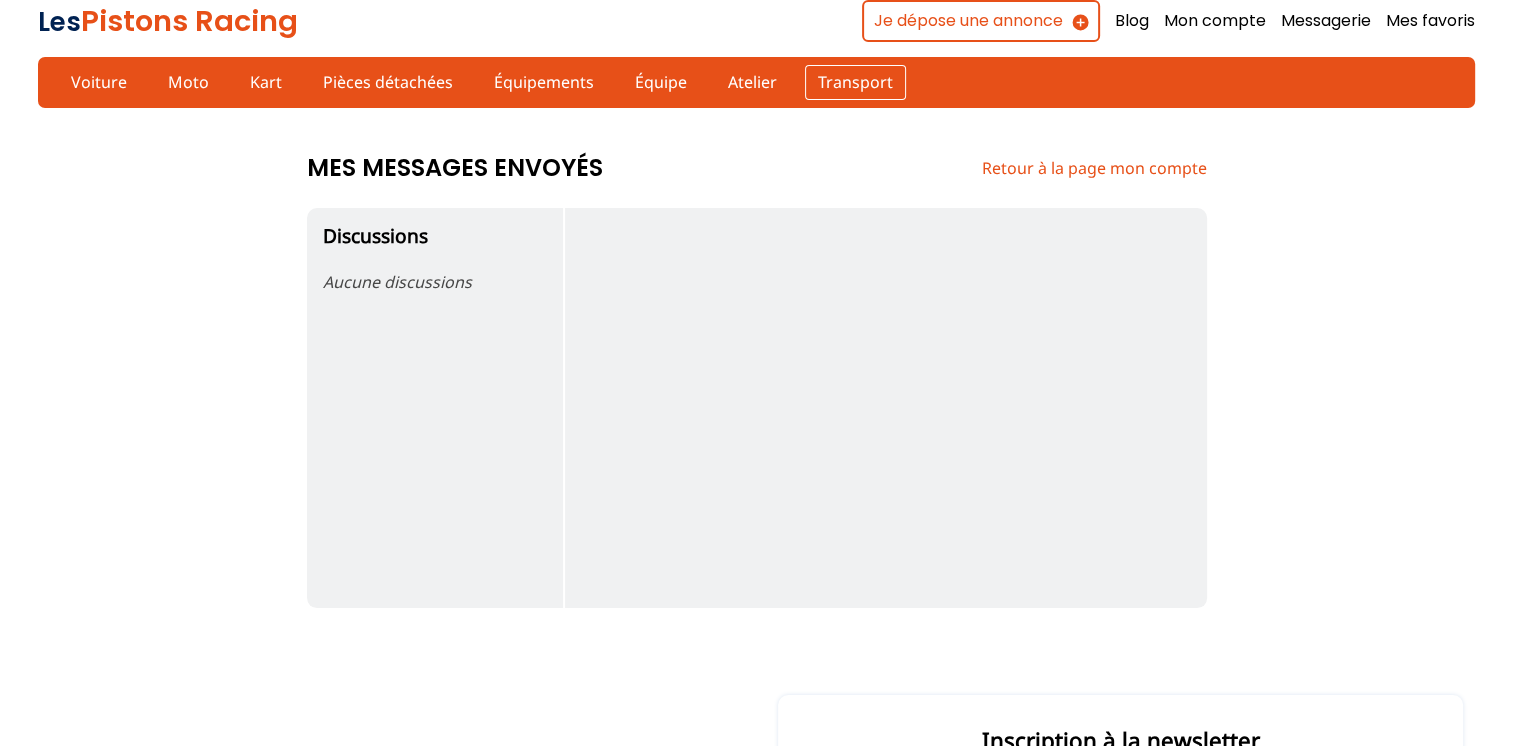 click on "Transport" at bounding box center [855, 82] 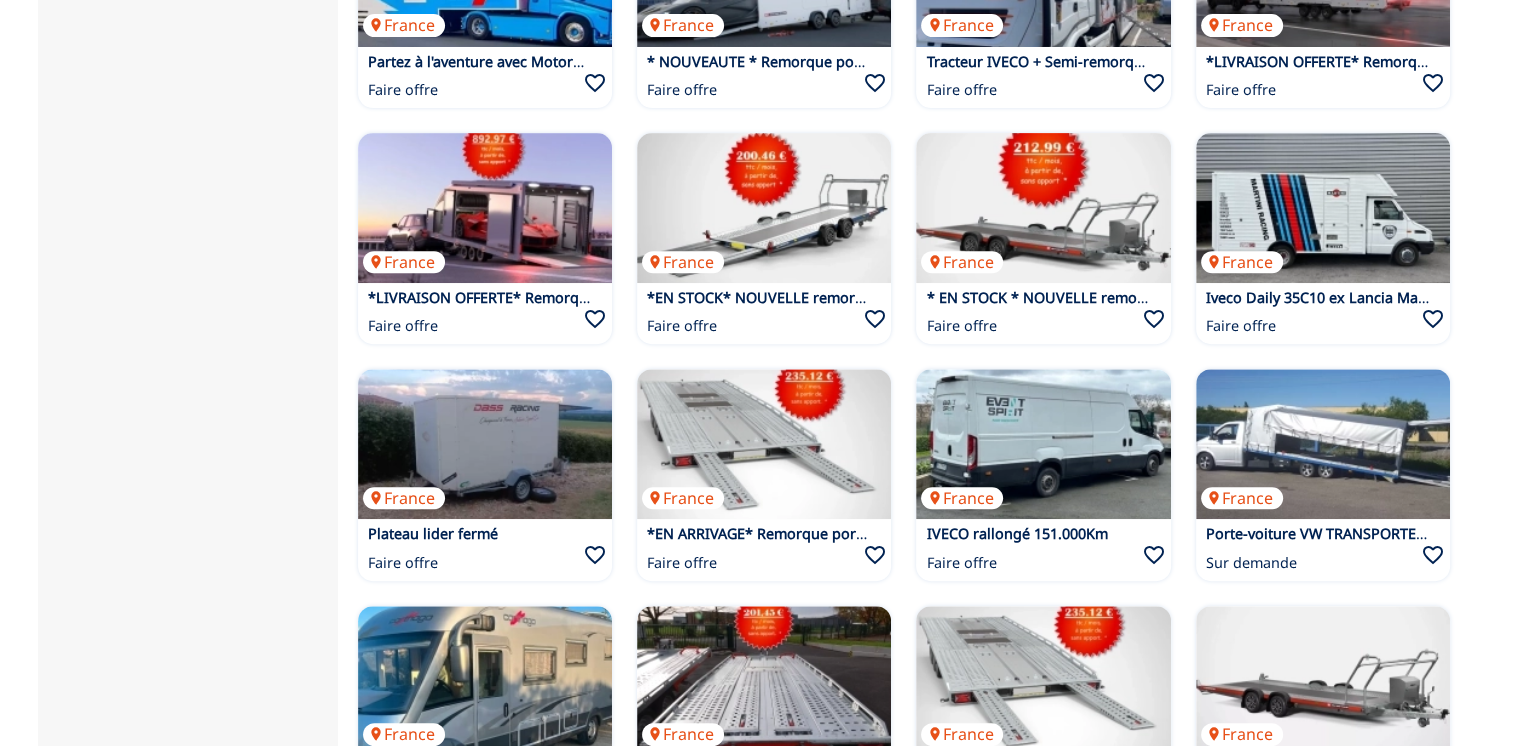 scroll, scrollTop: 500, scrollLeft: 0, axis: vertical 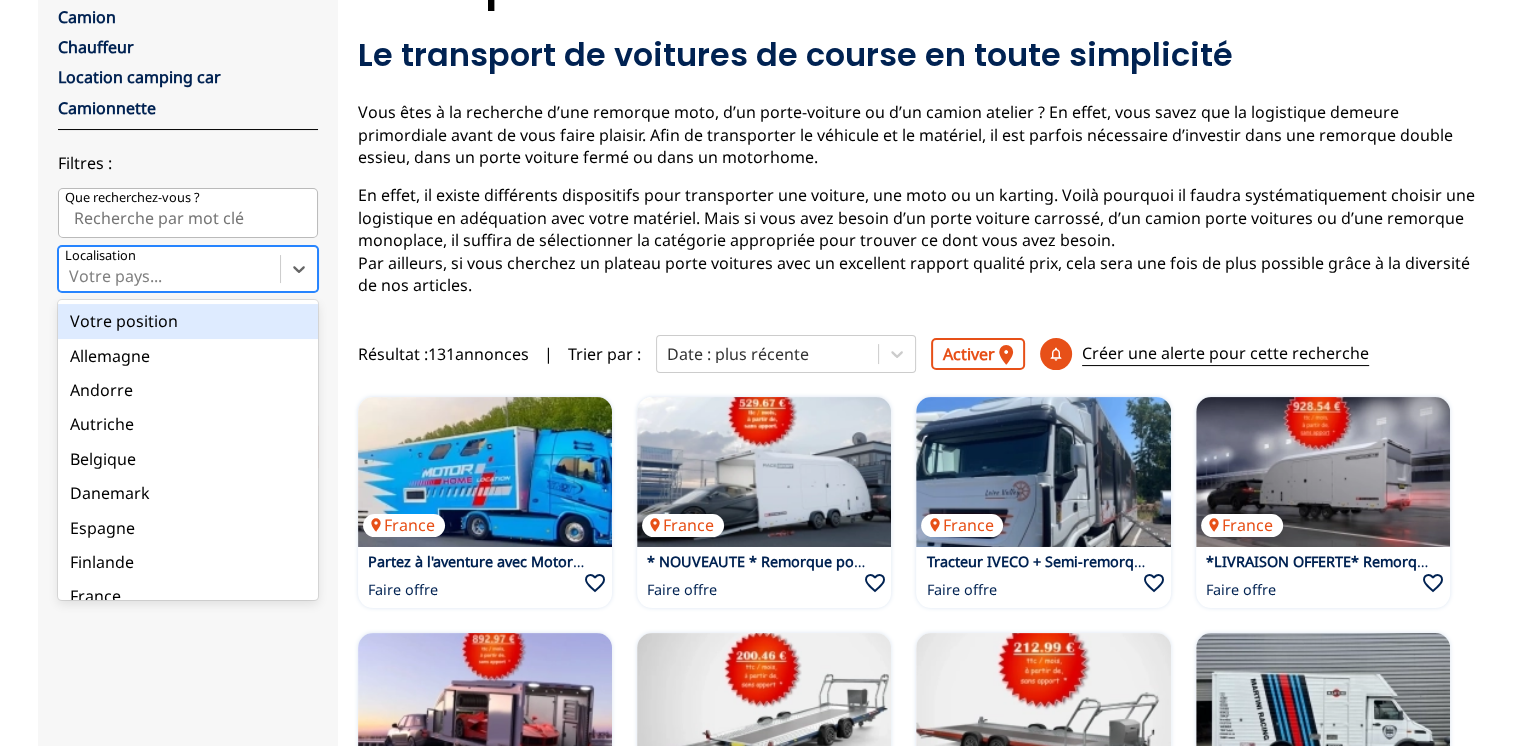 click at bounding box center (169, 276) 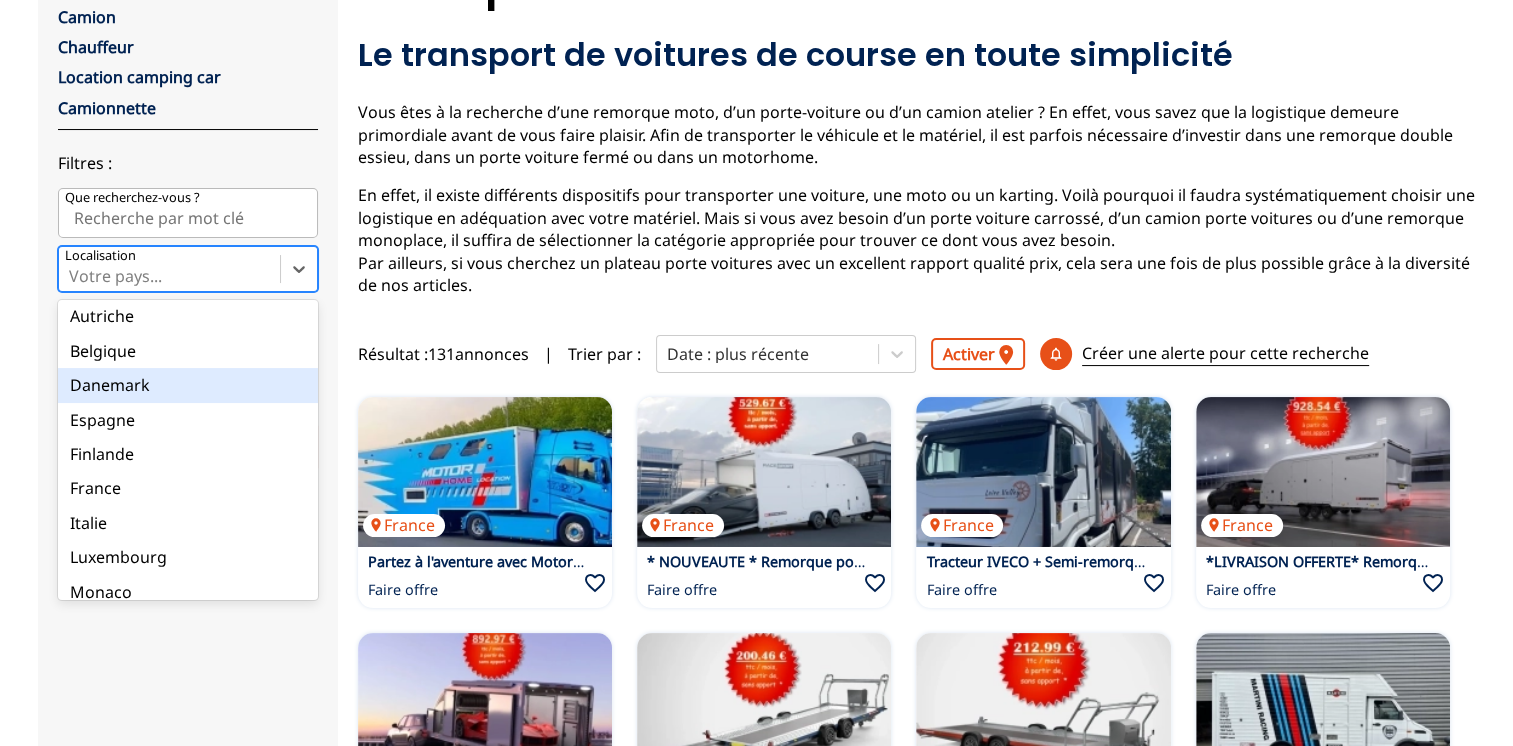 scroll, scrollTop: 200, scrollLeft: 0, axis: vertical 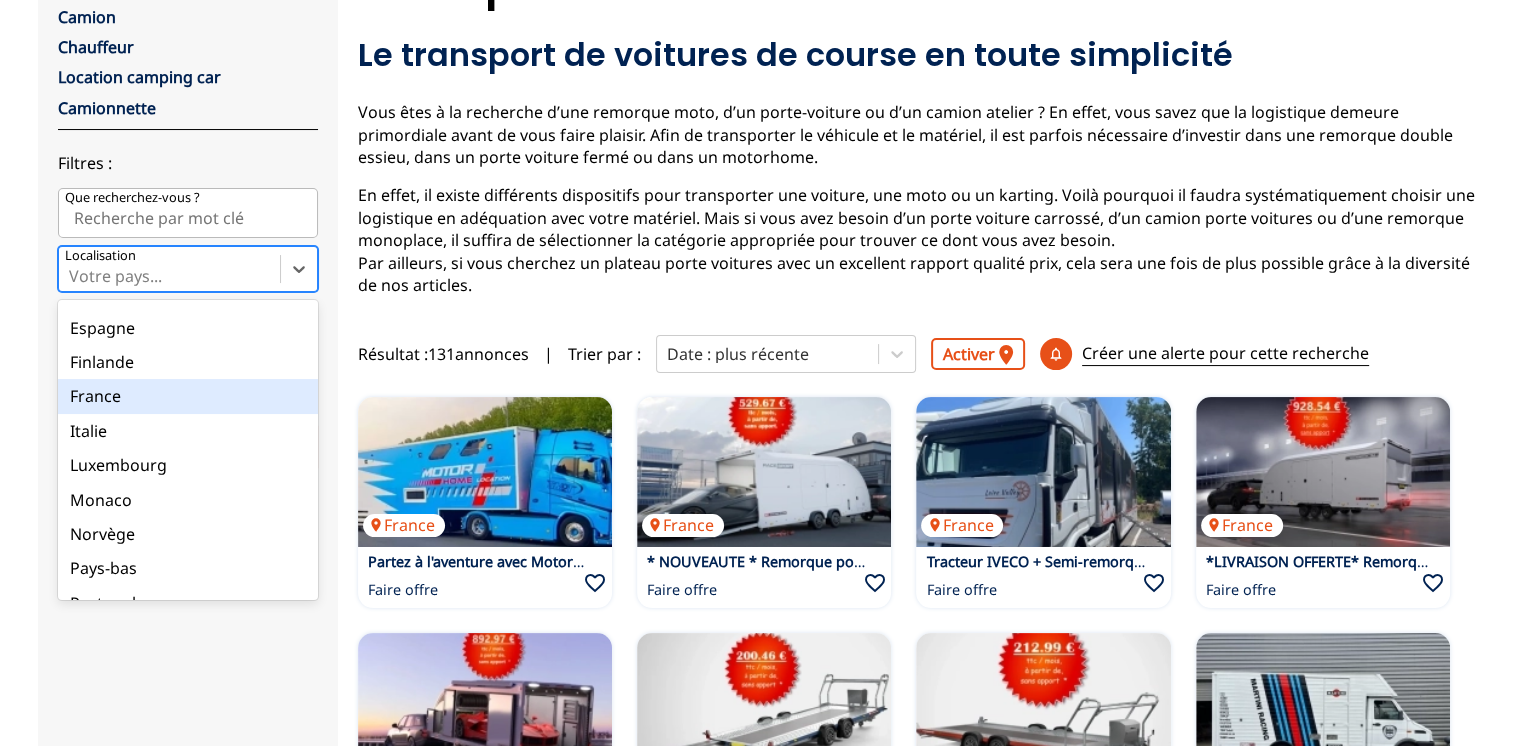 click on "France" at bounding box center (188, 396) 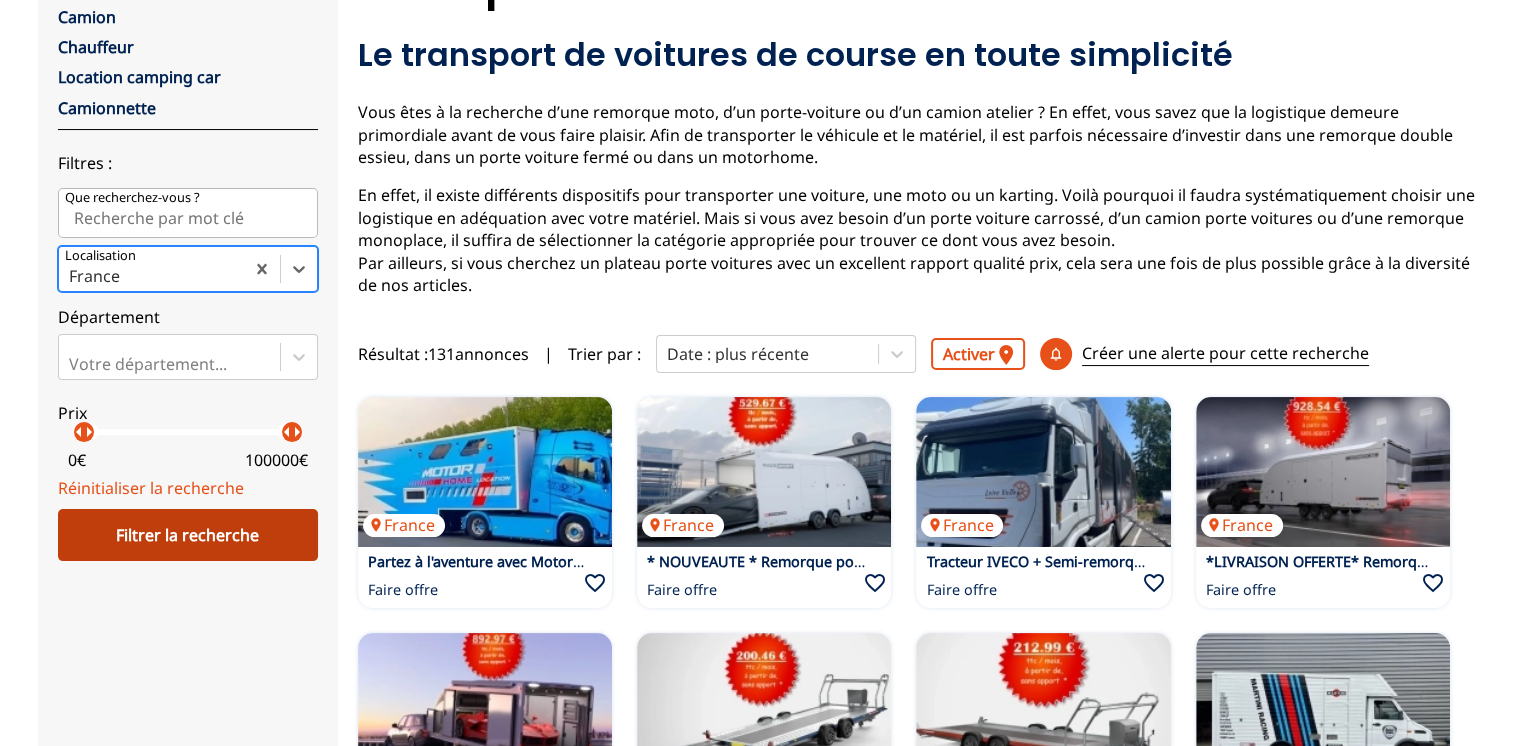 click on "Filtrer la recherche" at bounding box center [188, 535] 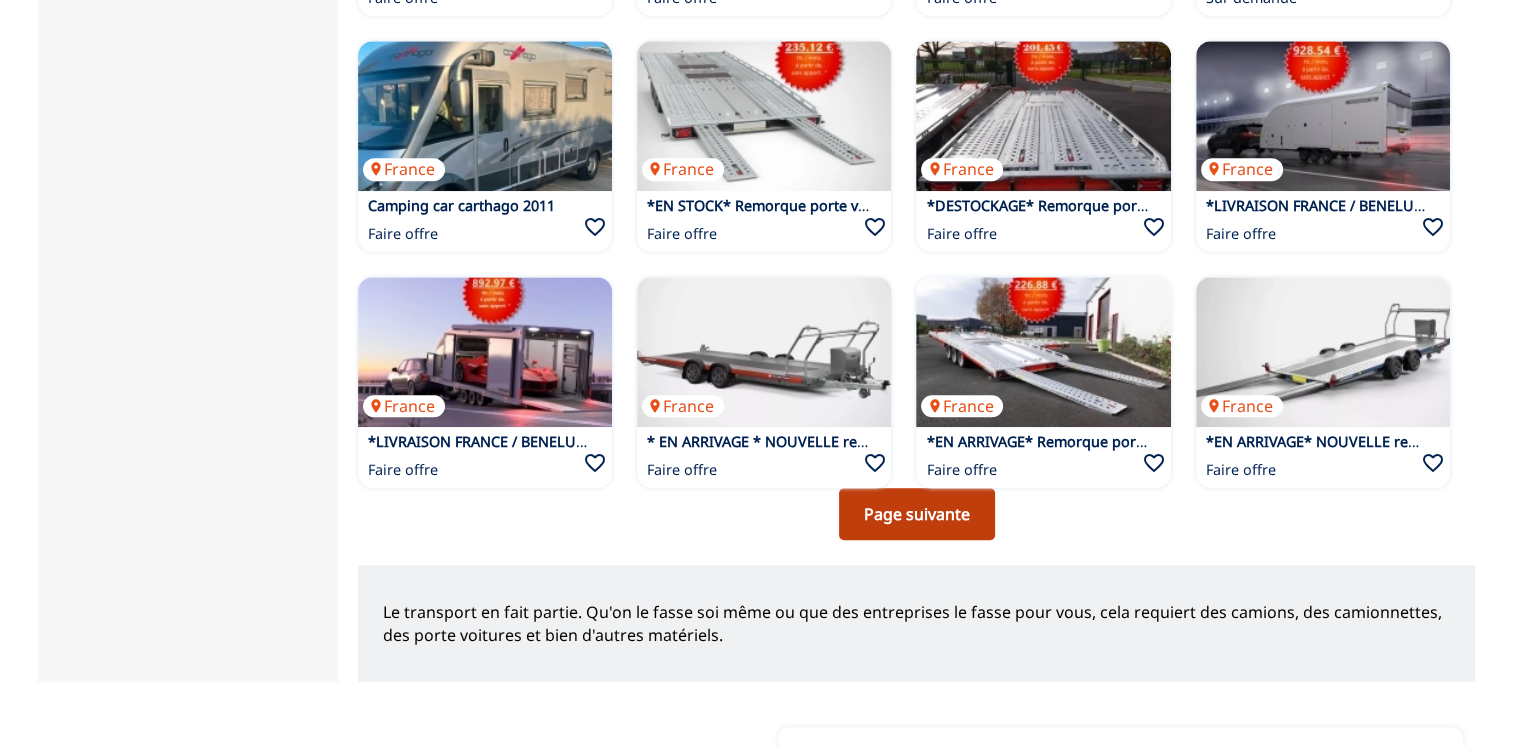 scroll, scrollTop: 1300, scrollLeft: 0, axis: vertical 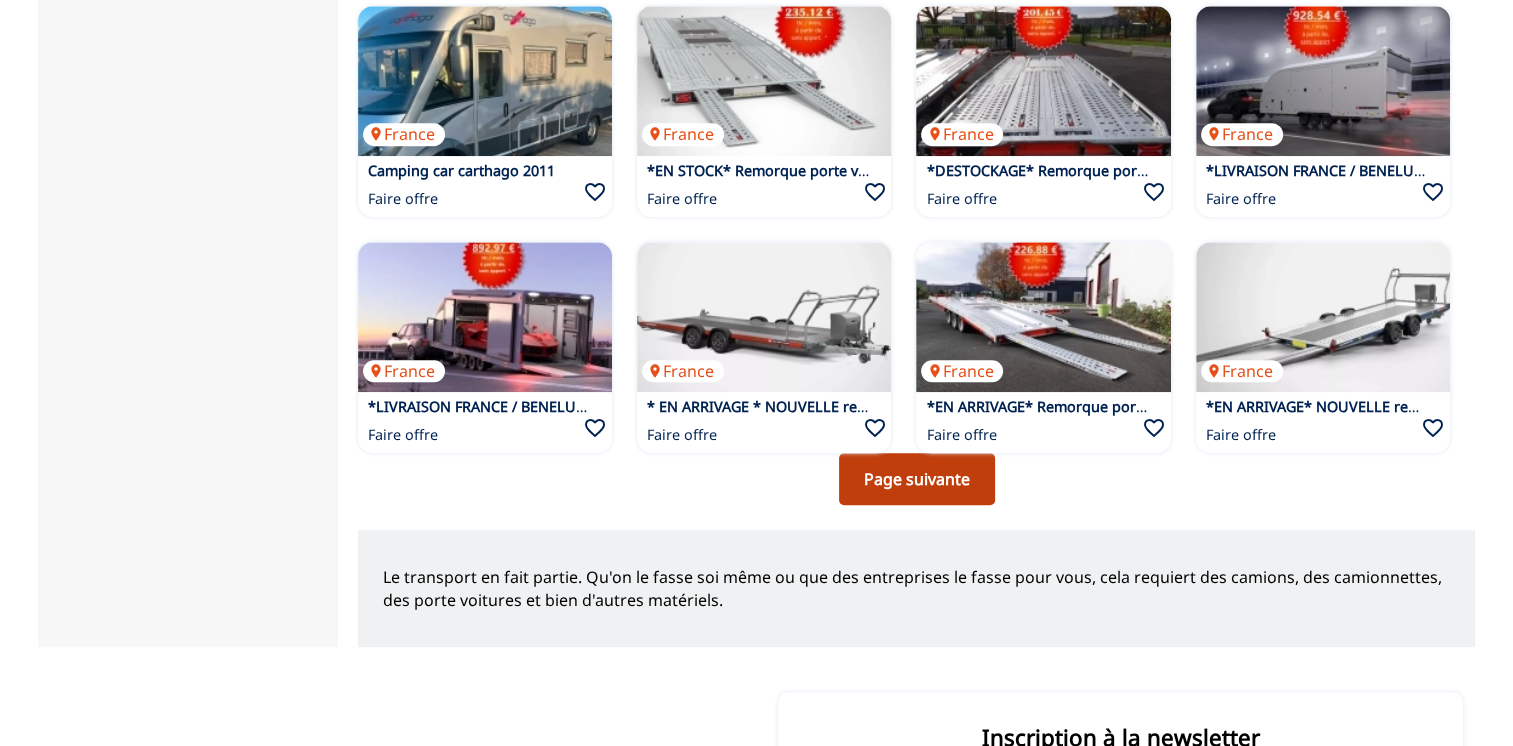 click on "Page suivante" at bounding box center [917, 479] 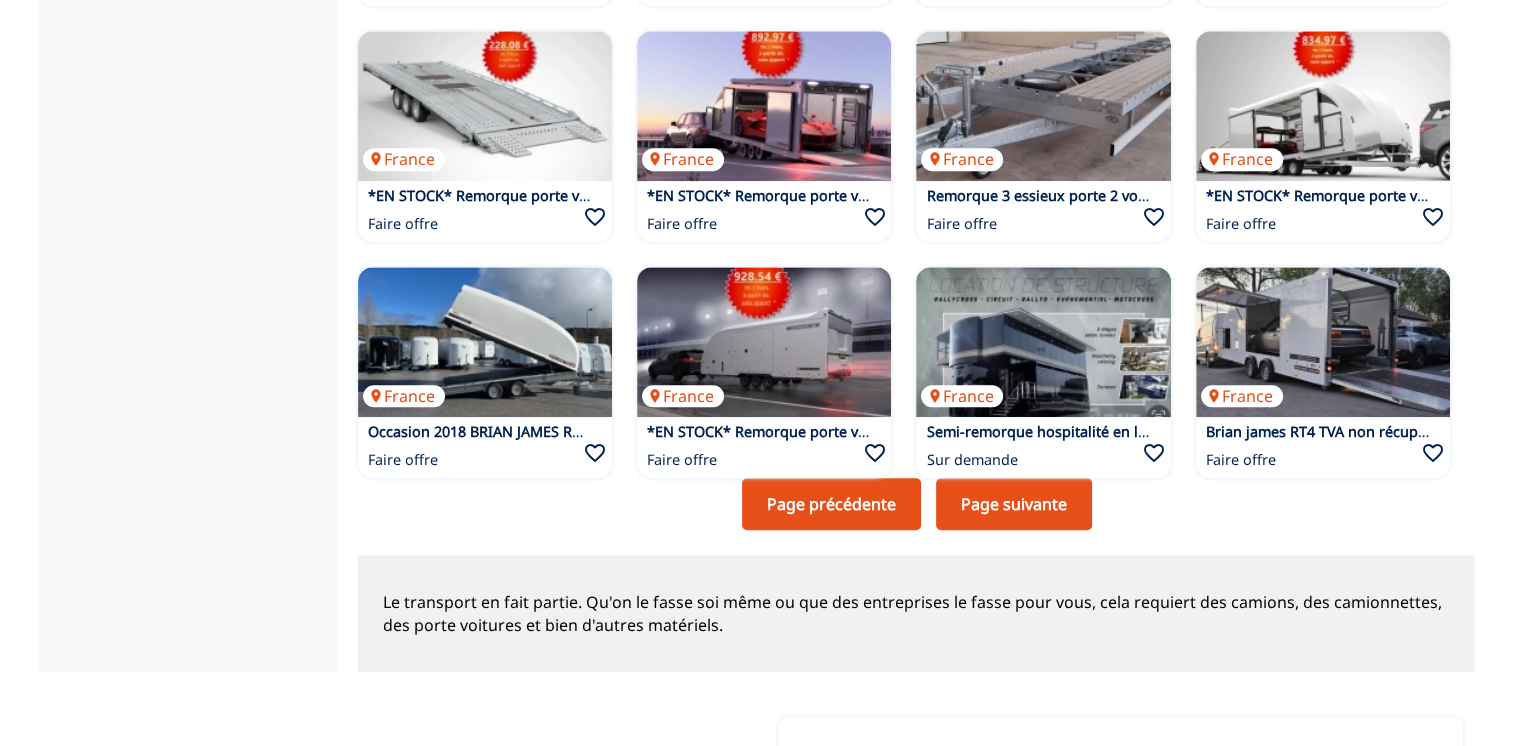 scroll, scrollTop: 1329, scrollLeft: 0, axis: vertical 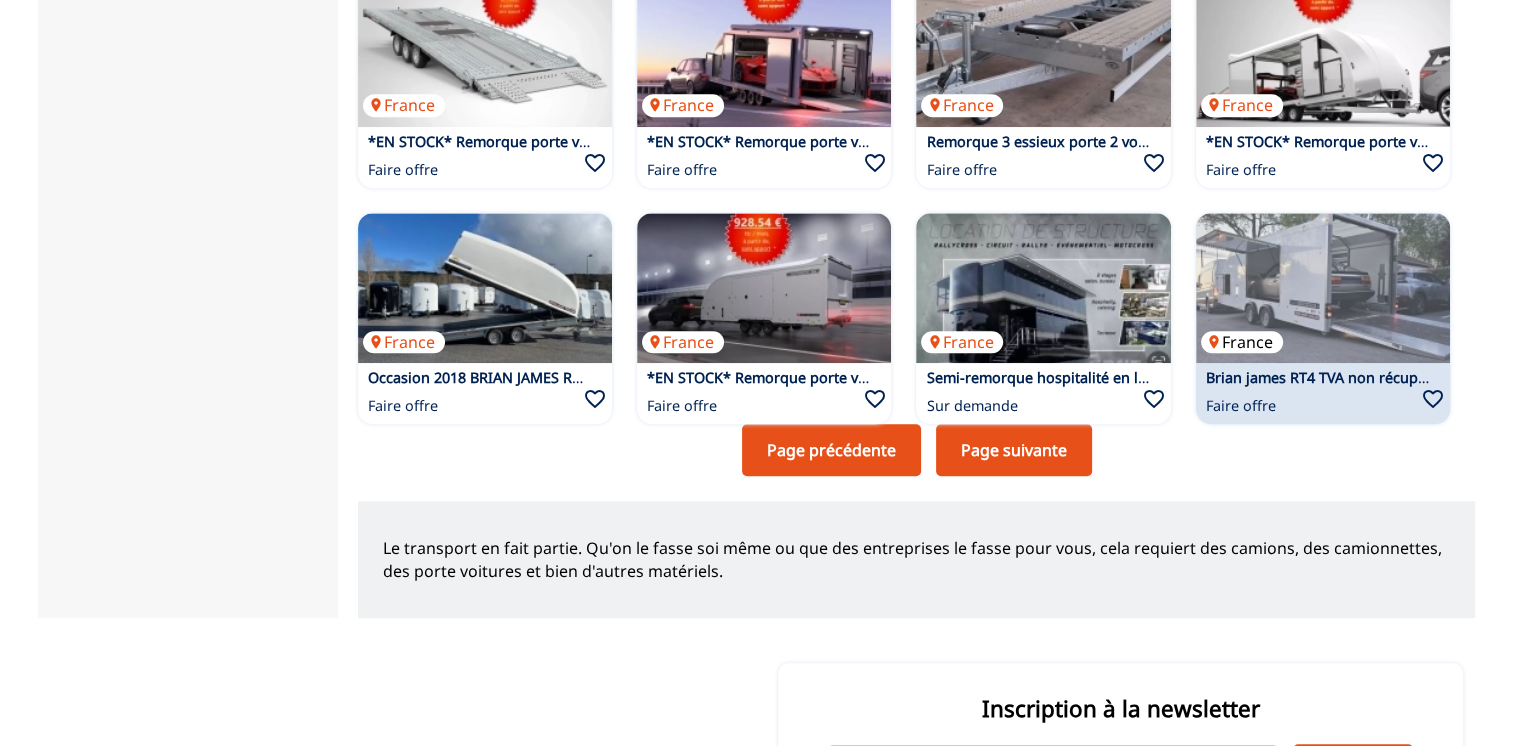 click at bounding box center (1323, 288) 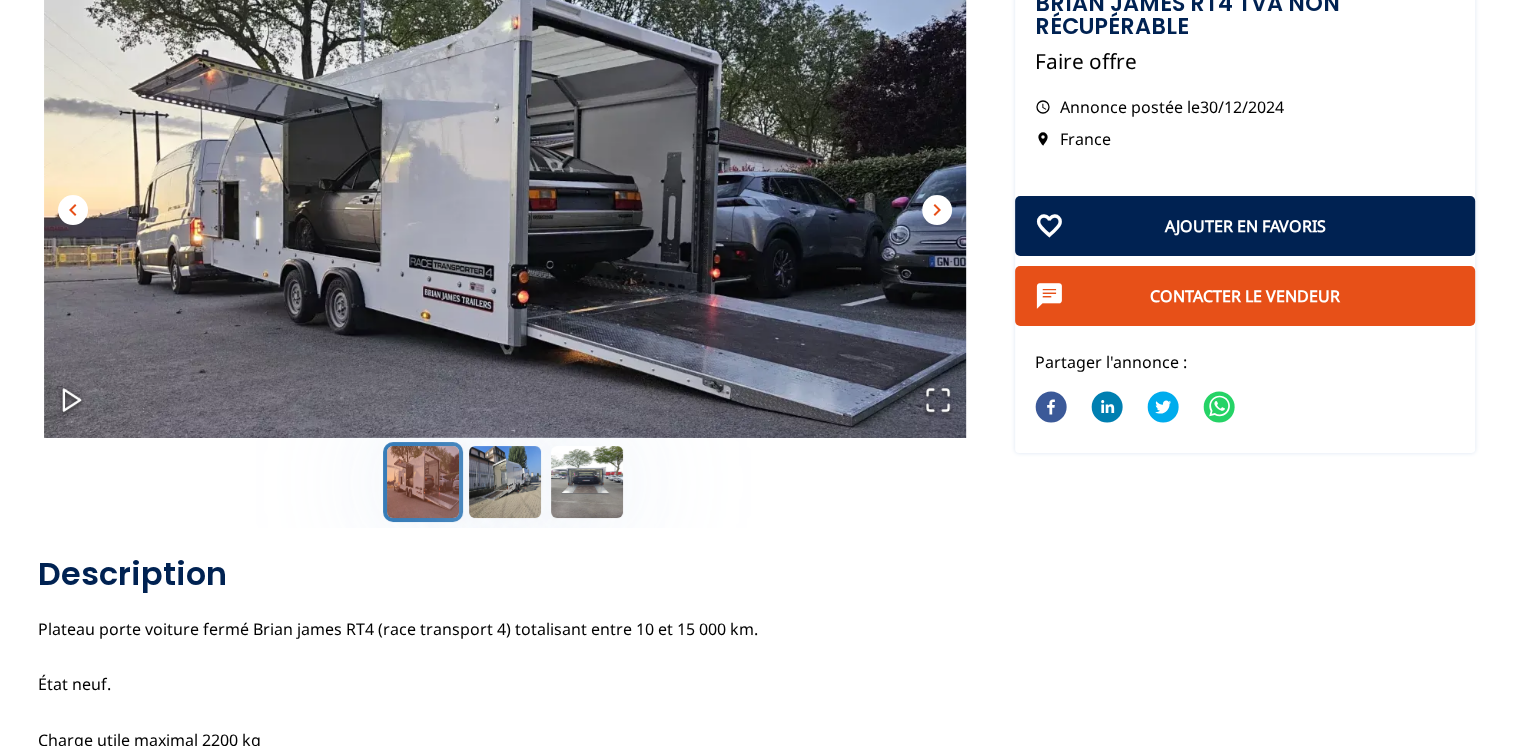 scroll, scrollTop: 200, scrollLeft: 0, axis: vertical 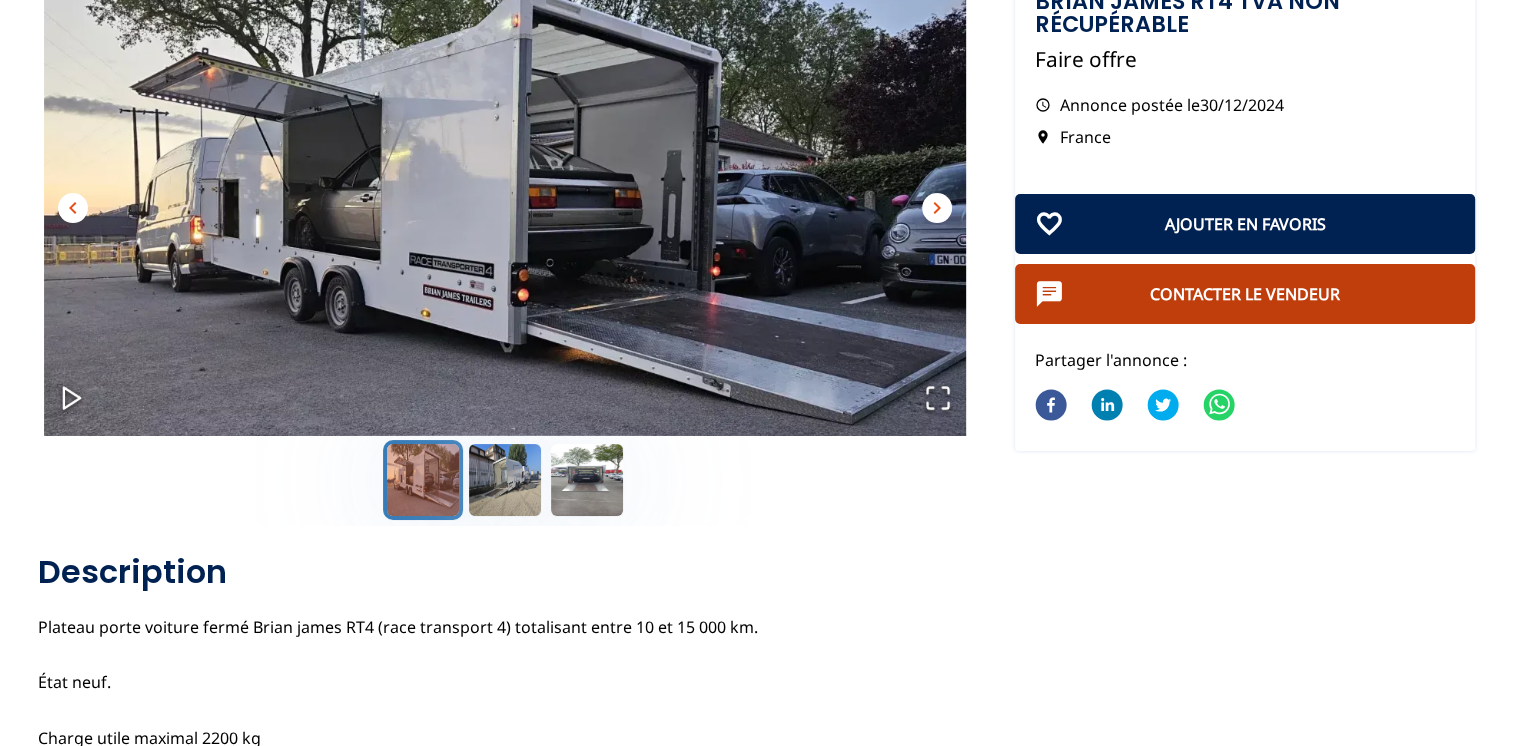 click on "Contacter le vendeur" at bounding box center (1245, 294) 